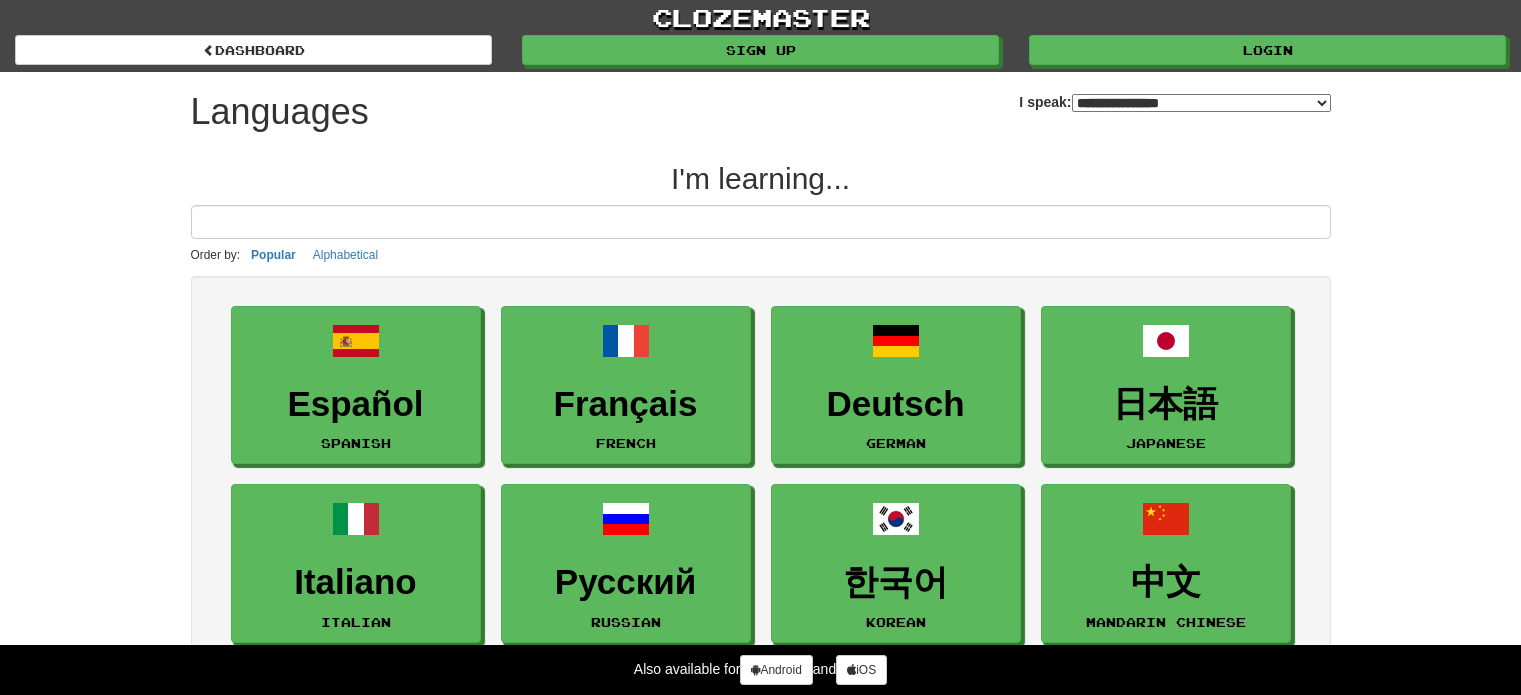 select on "*******" 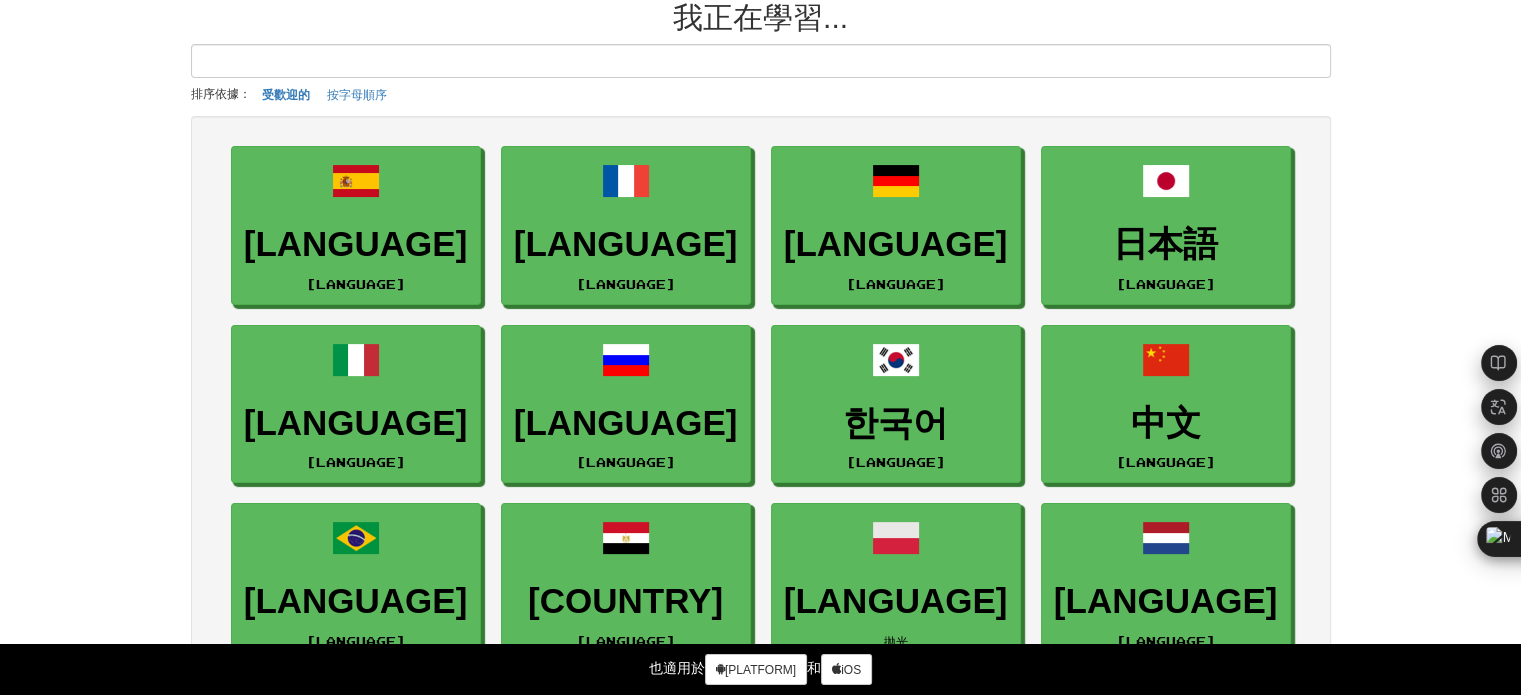 scroll, scrollTop: 200, scrollLeft: 0, axis: vertical 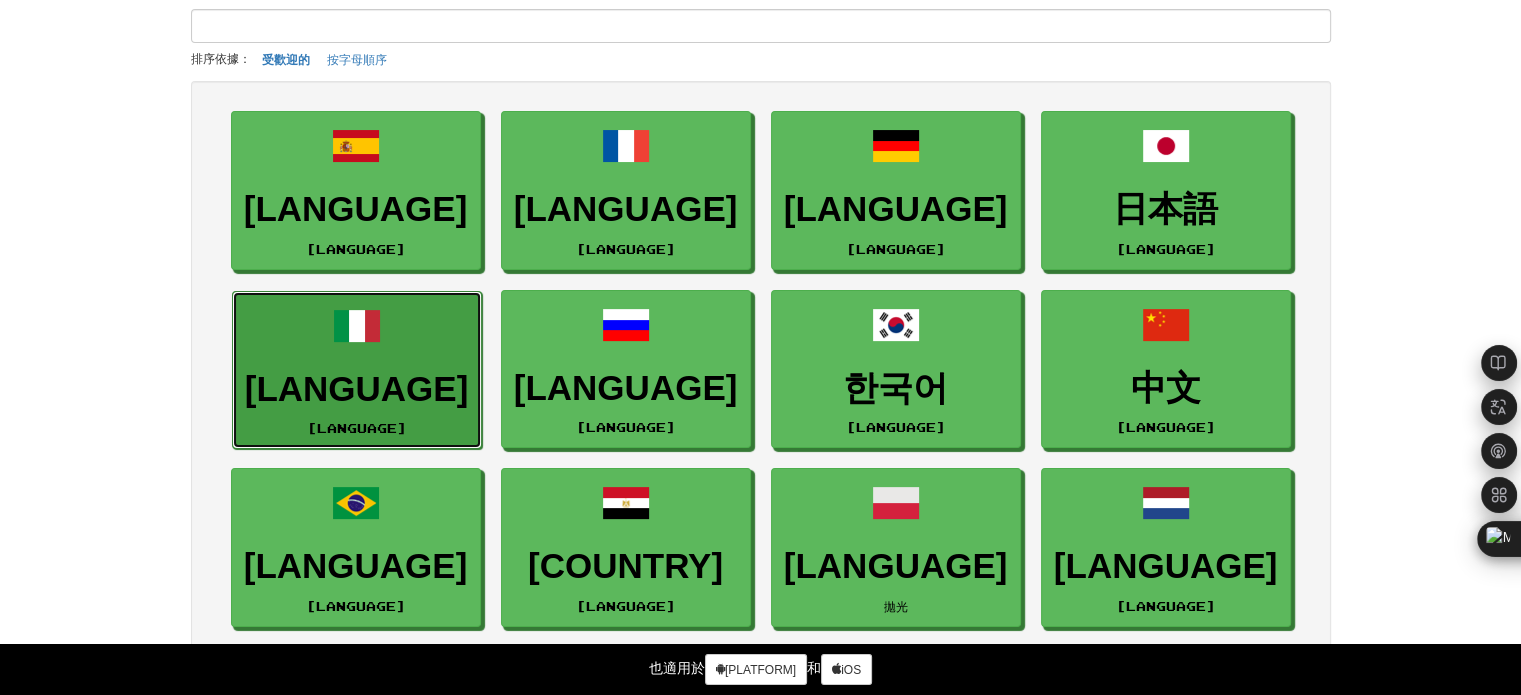 click at bounding box center (357, 326) 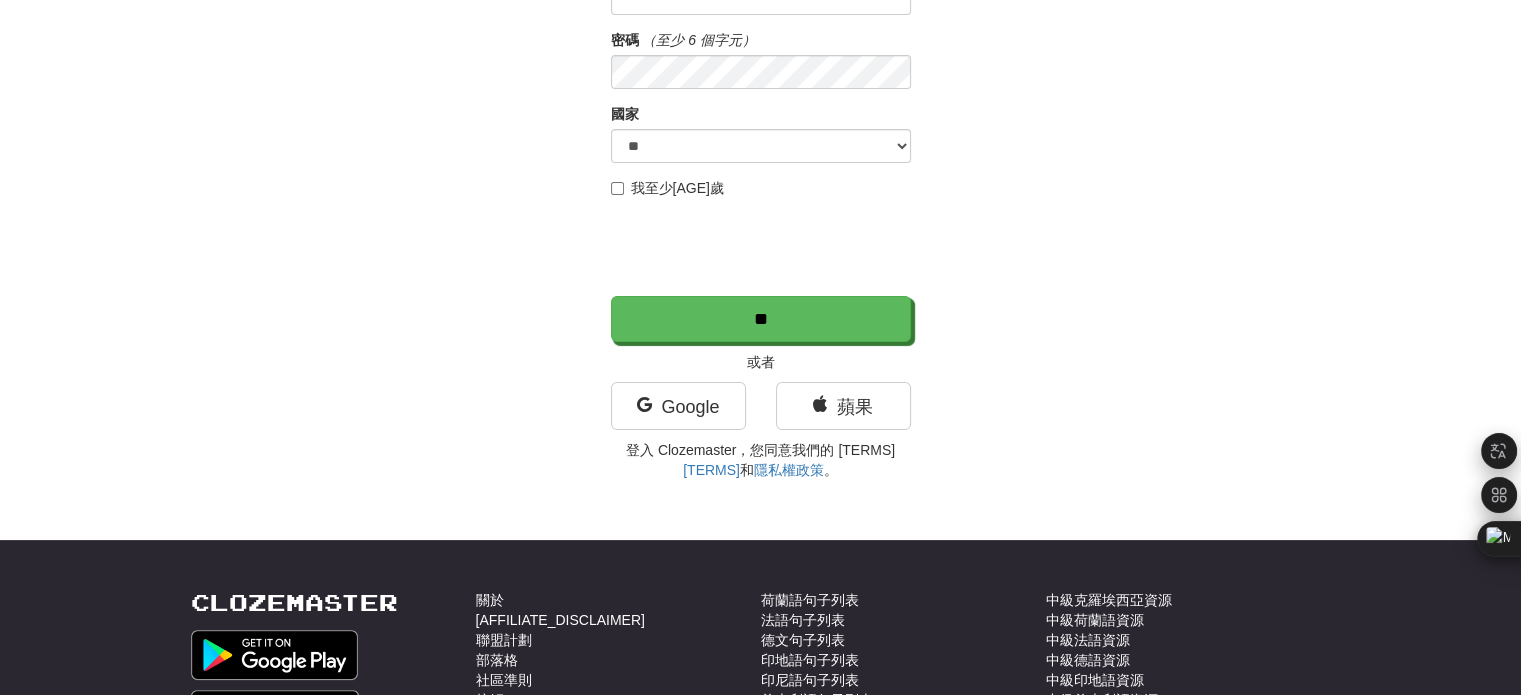 scroll, scrollTop: 300, scrollLeft: 0, axis: vertical 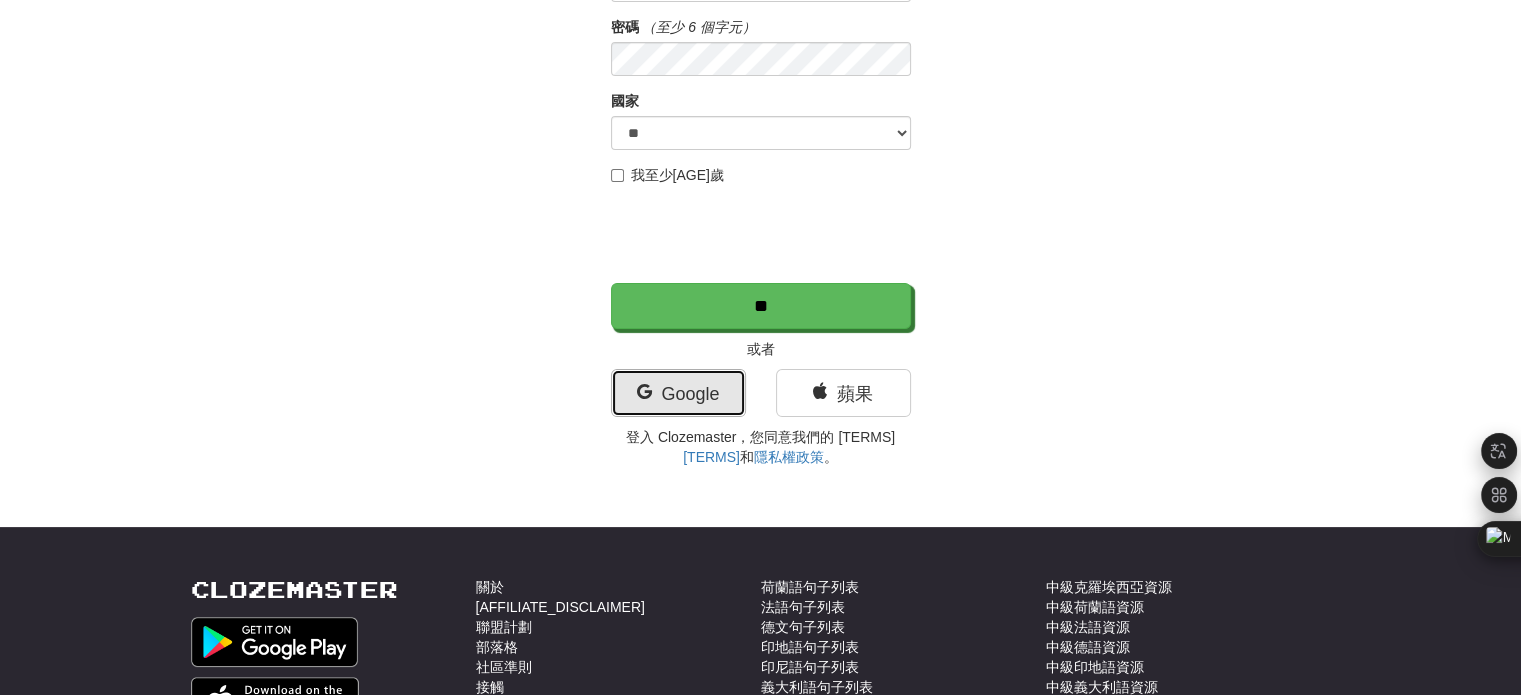 click on "Google" at bounding box center [678, 393] 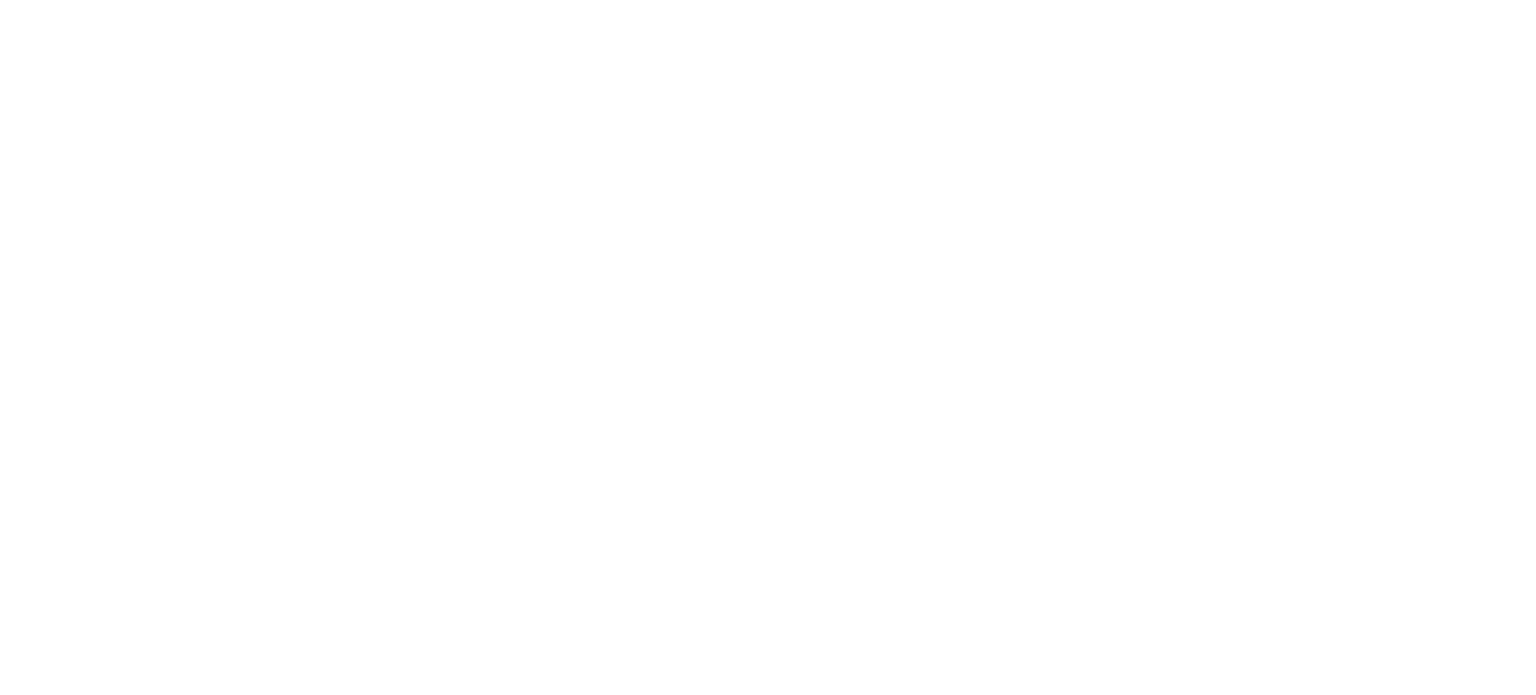 scroll, scrollTop: 0, scrollLeft: 0, axis: both 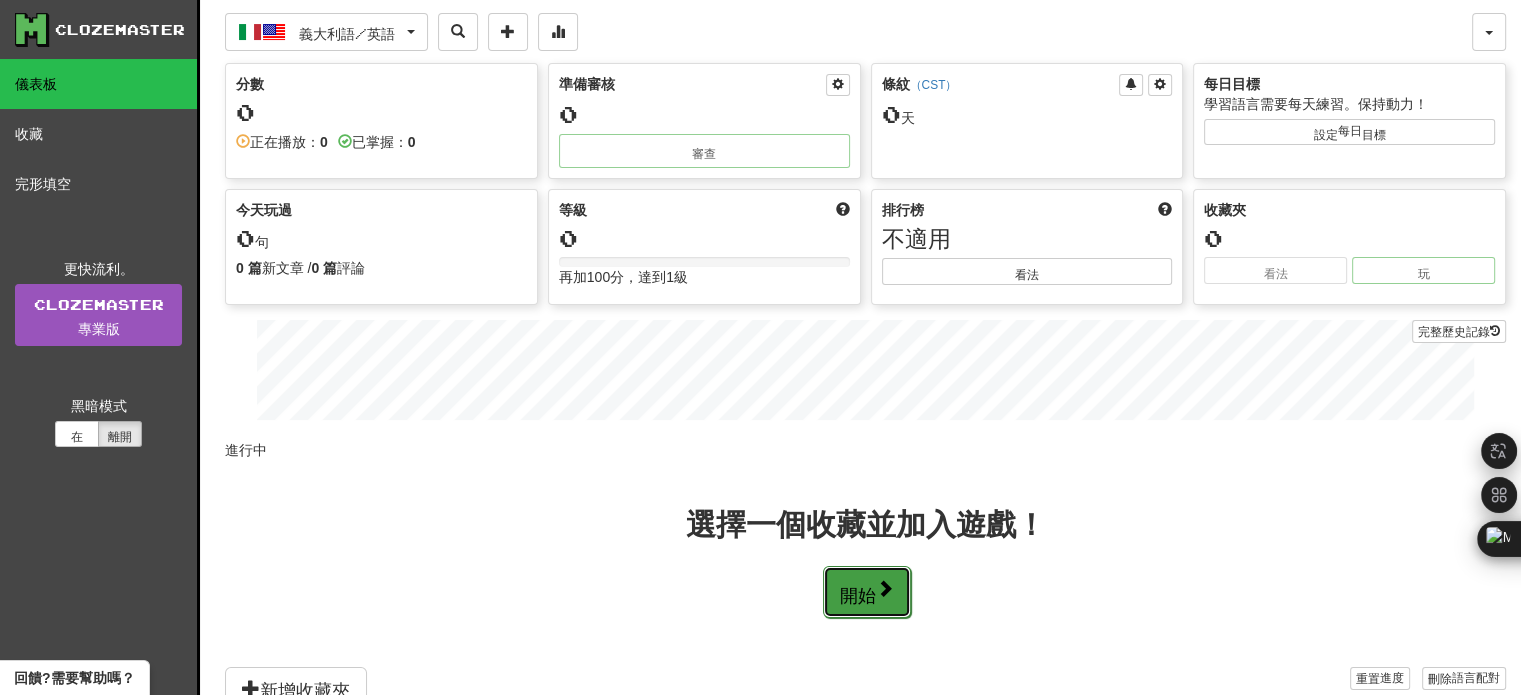 click on "開始" at bounding box center [858, 595] 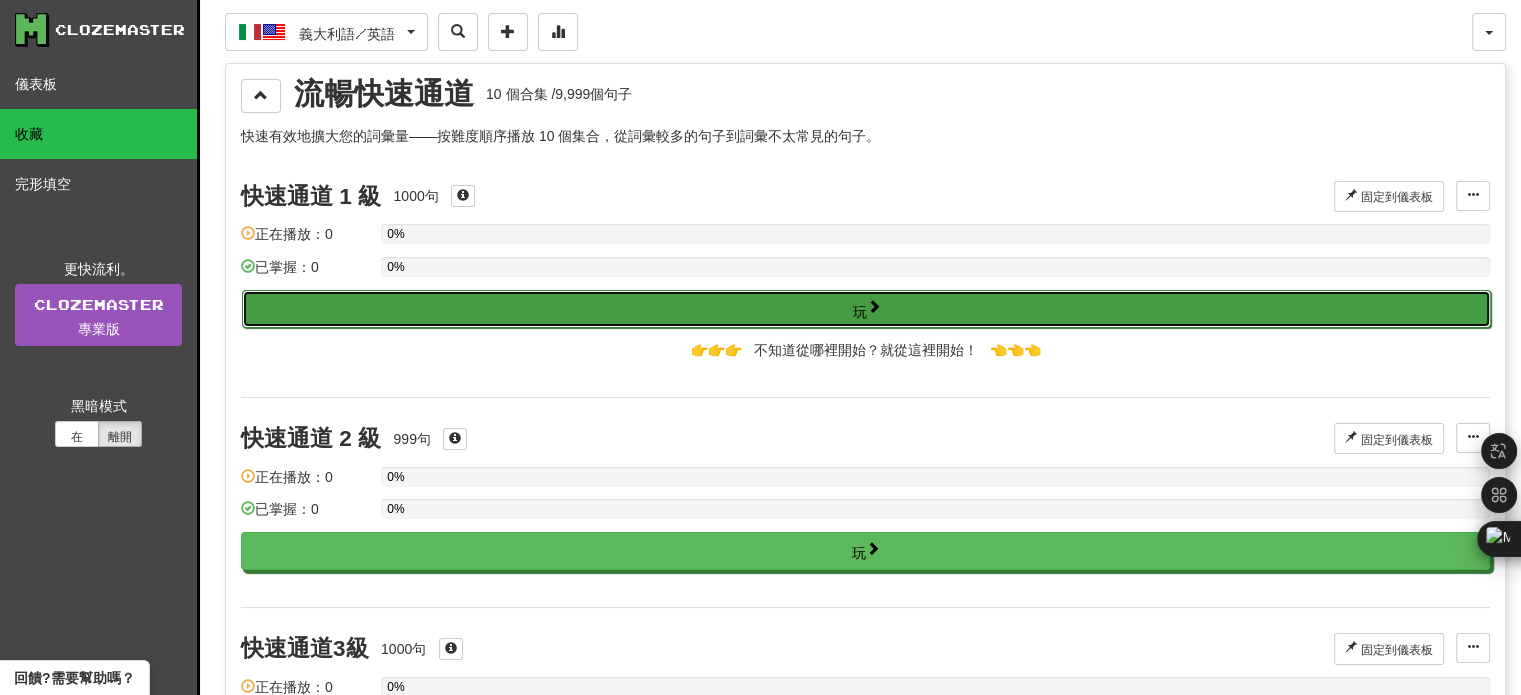 click on "玩" at bounding box center (866, 309) 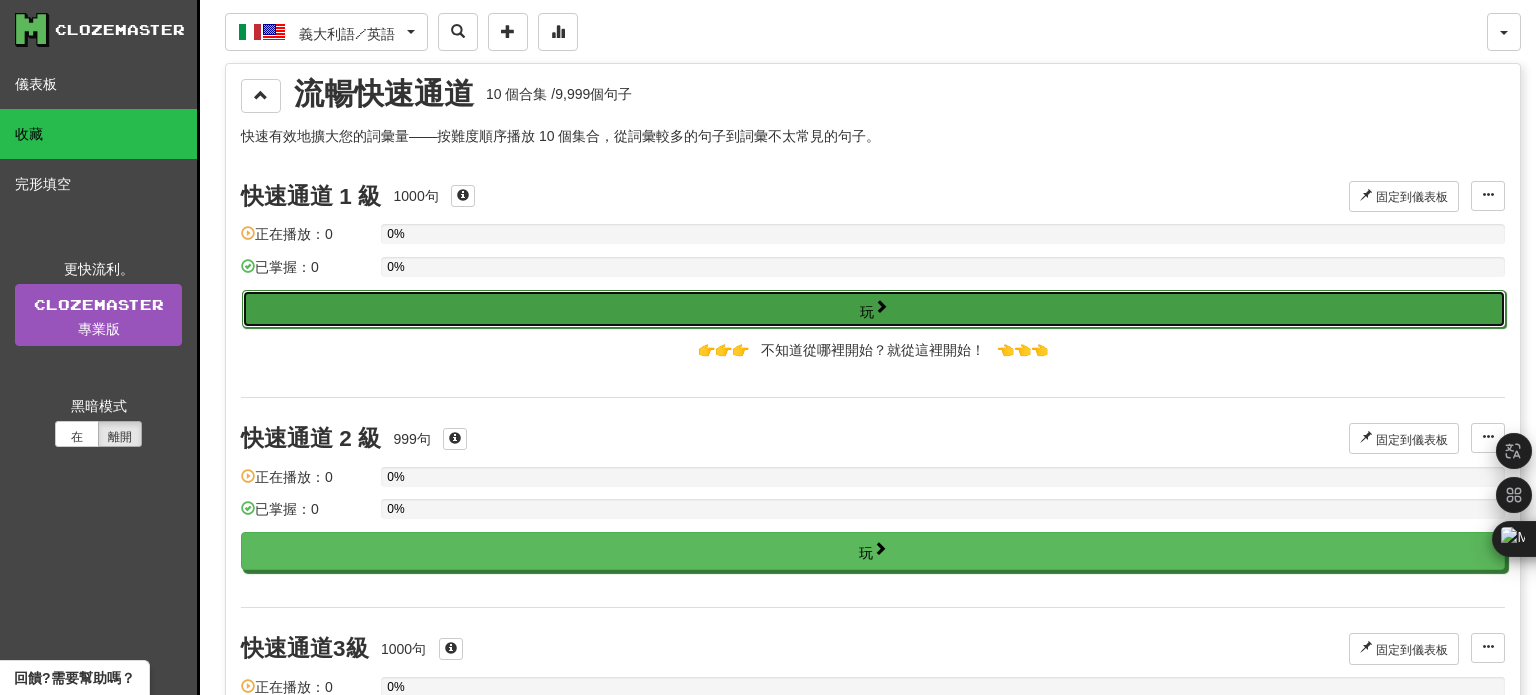 select on "**" 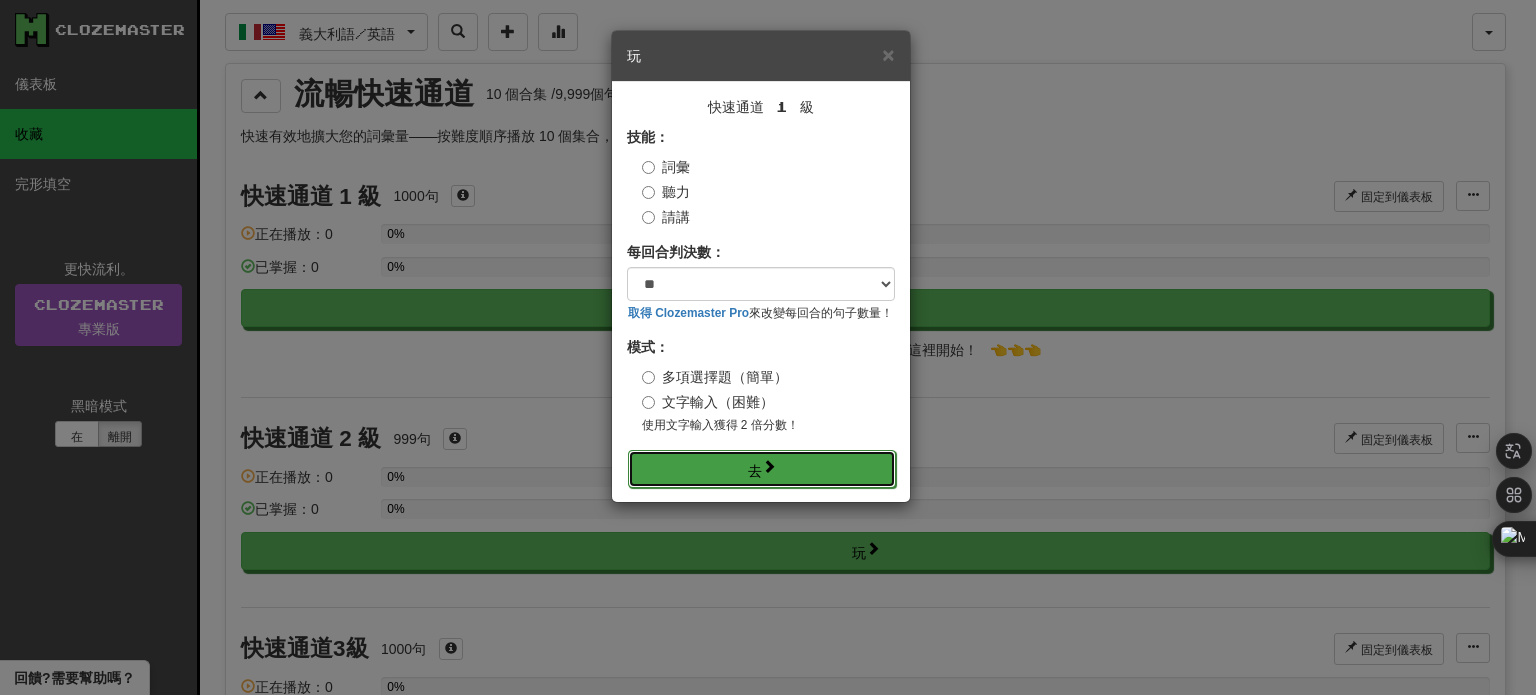 click on "去" at bounding box center (762, 469) 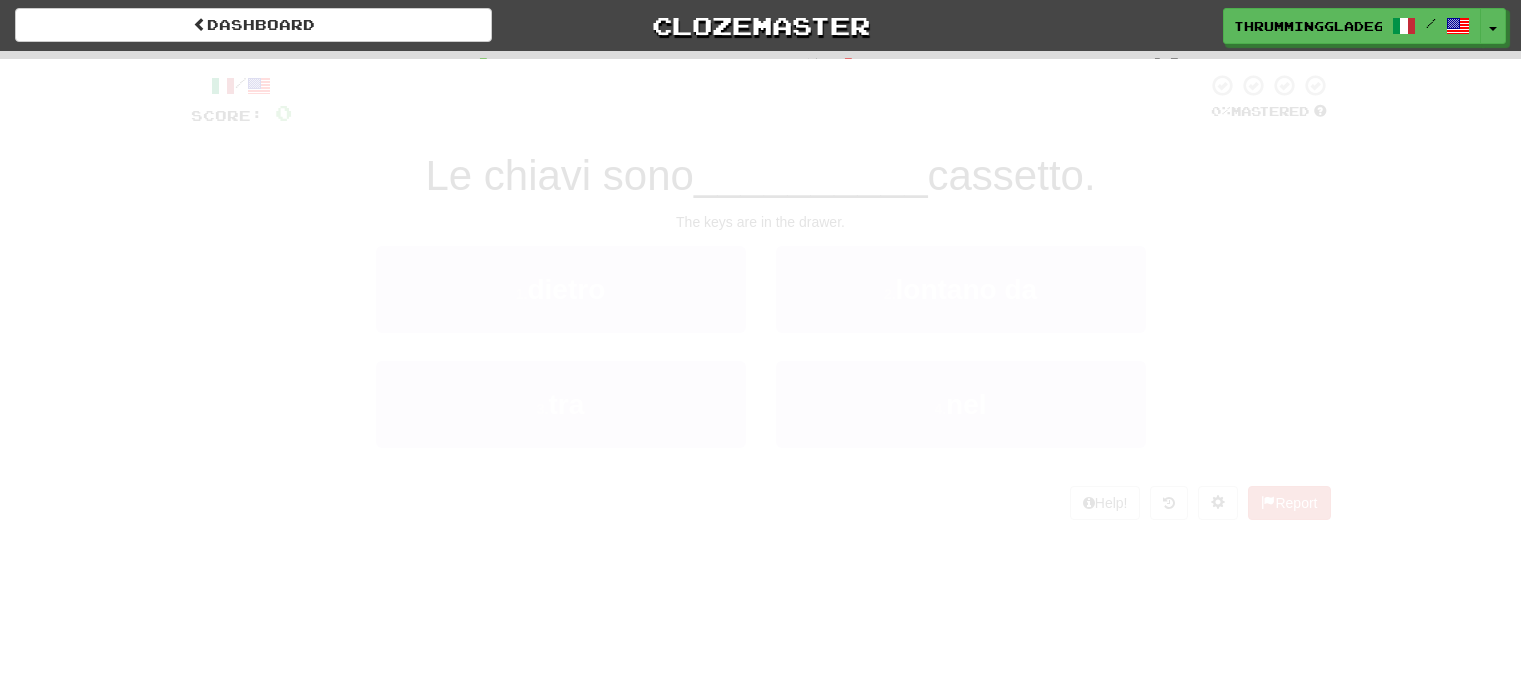 scroll, scrollTop: 0, scrollLeft: 0, axis: both 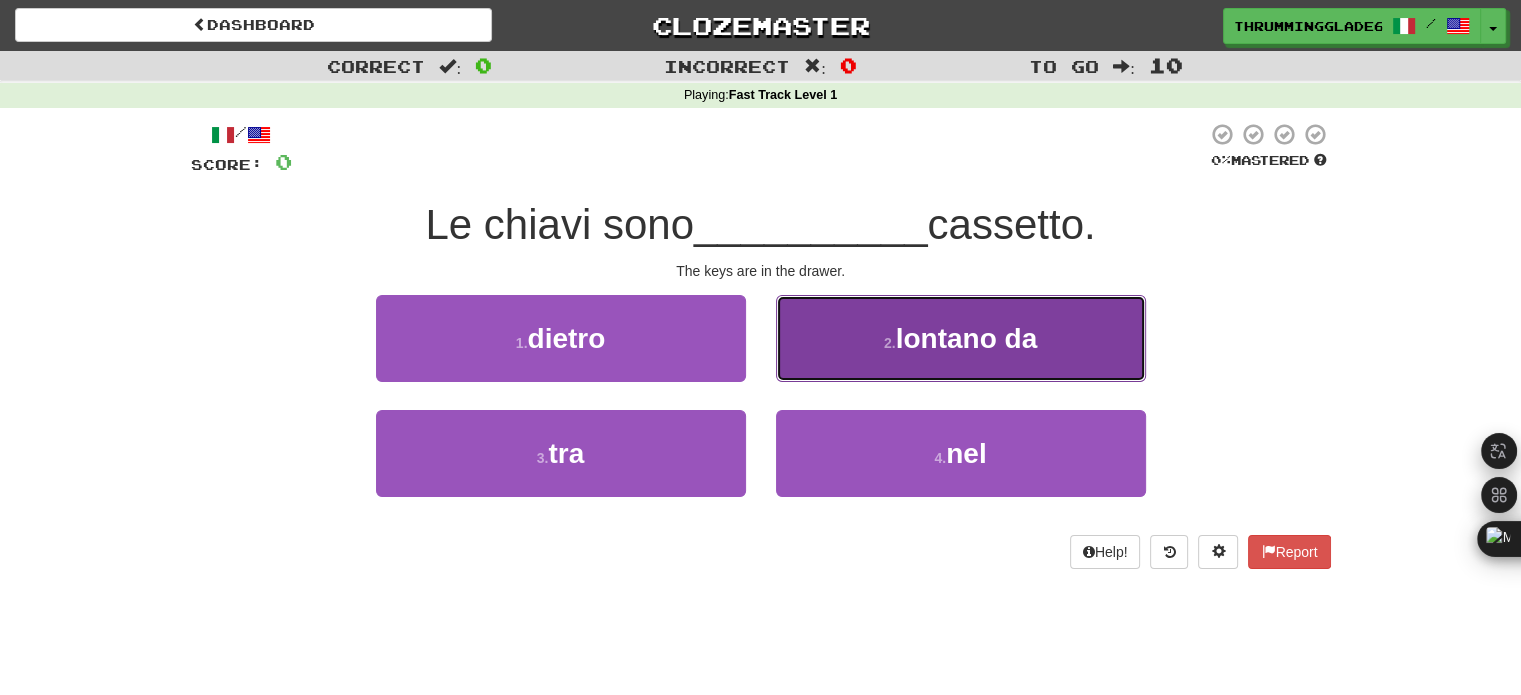 click on "lontano da" at bounding box center (967, 338) 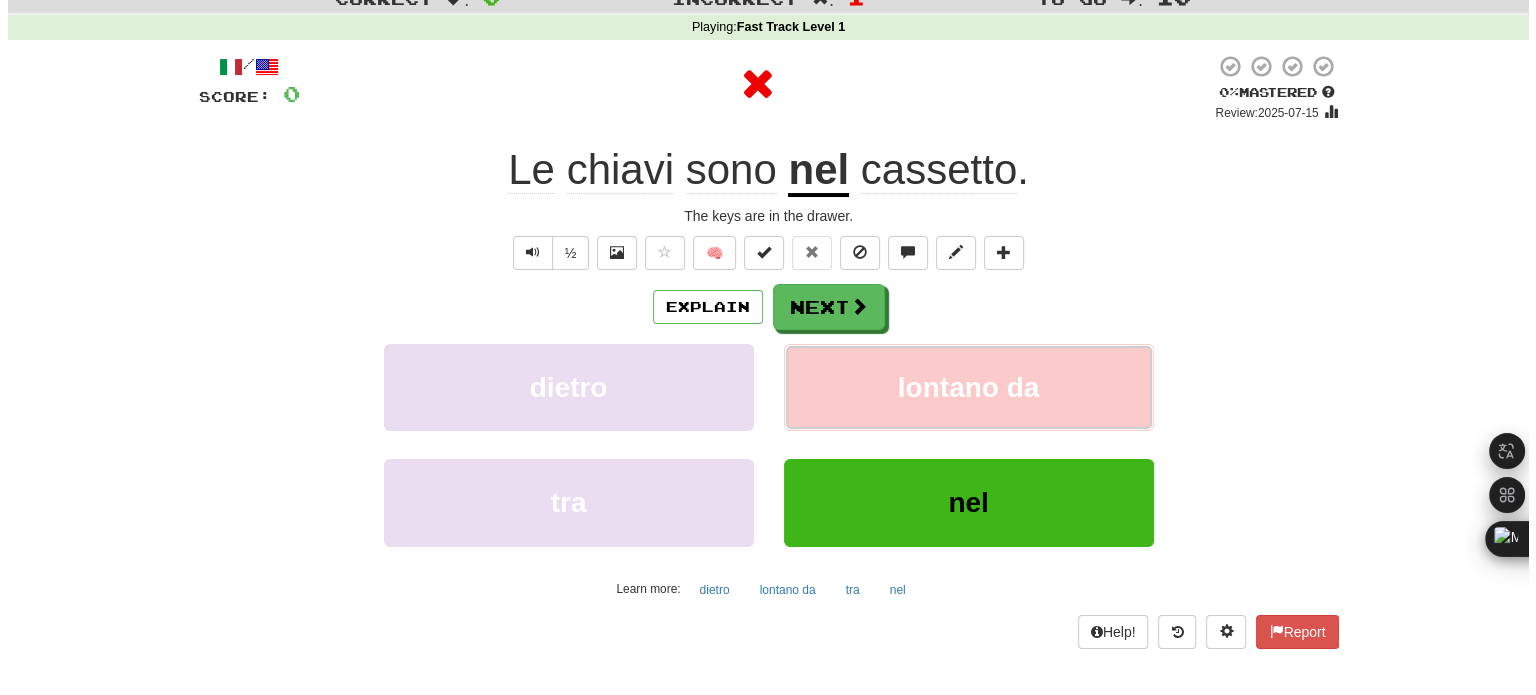 scroll, scrollTop: 100, scrollLeft: 0, axis: vertical 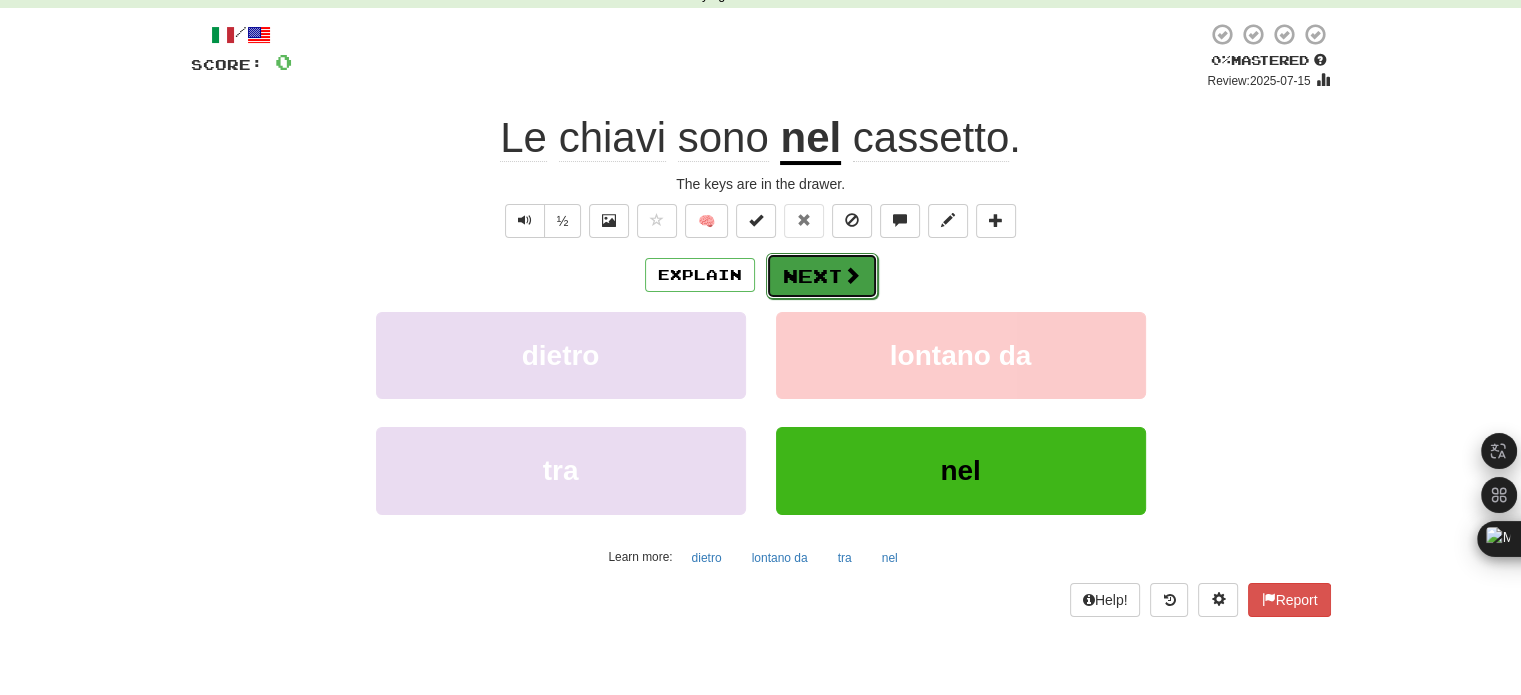 click at bounding box center (852, 275) 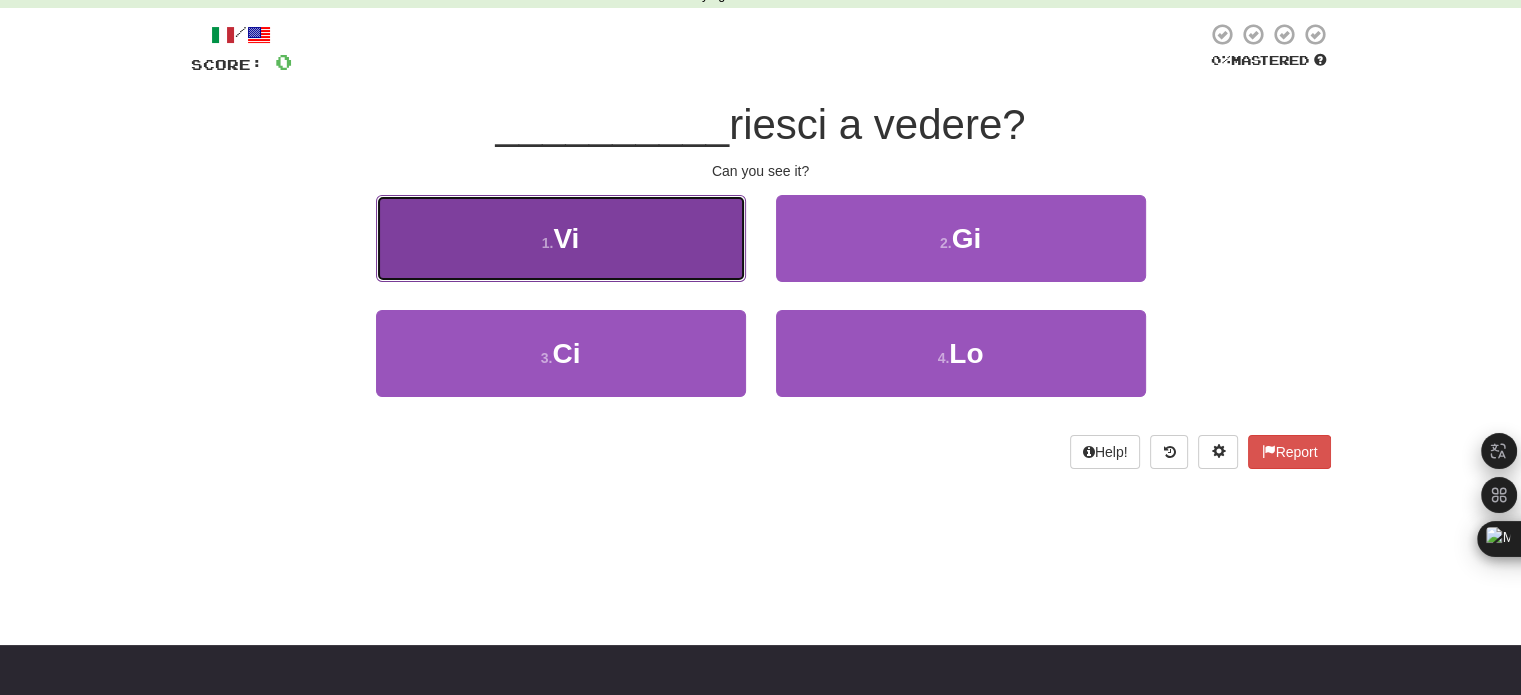 click on "1 .  Vi" at bounding box center (561, 238) 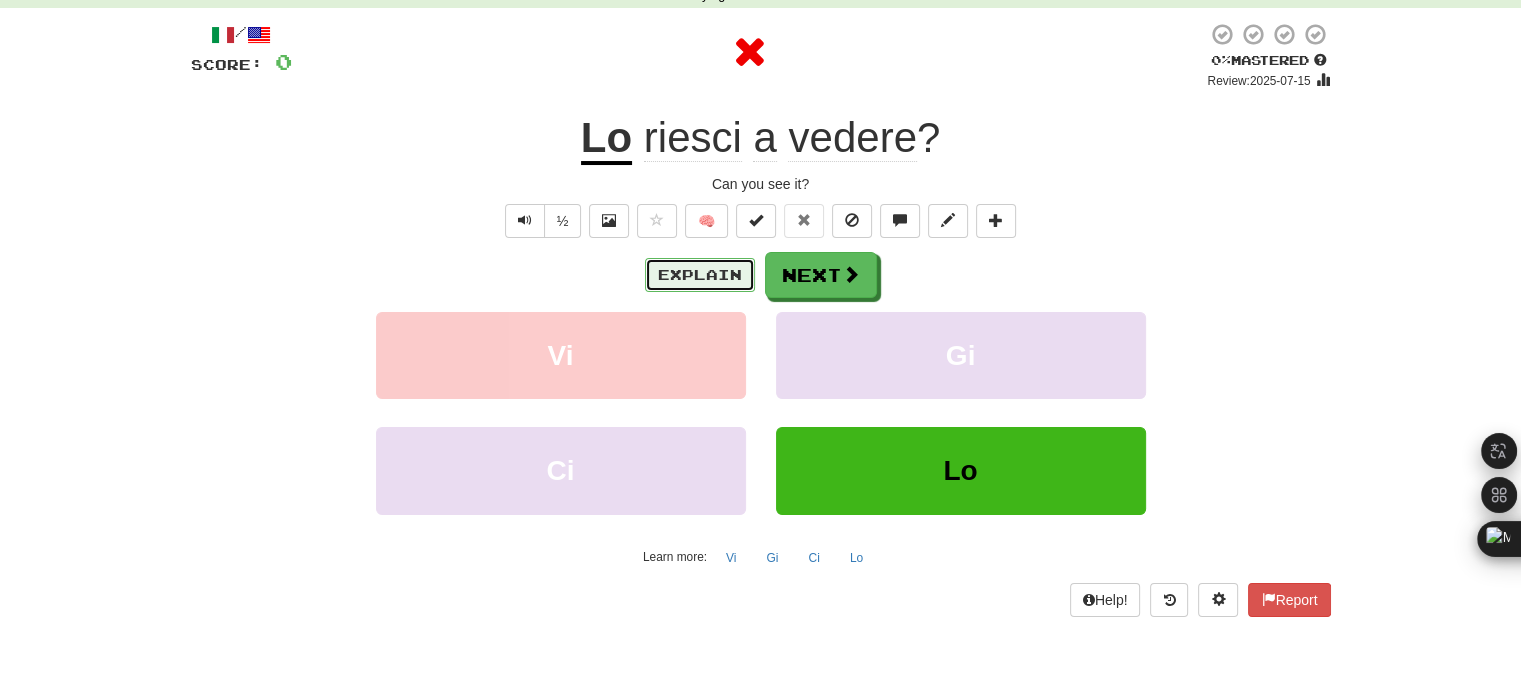 click on "Explain" at bounding box center [700, 275] 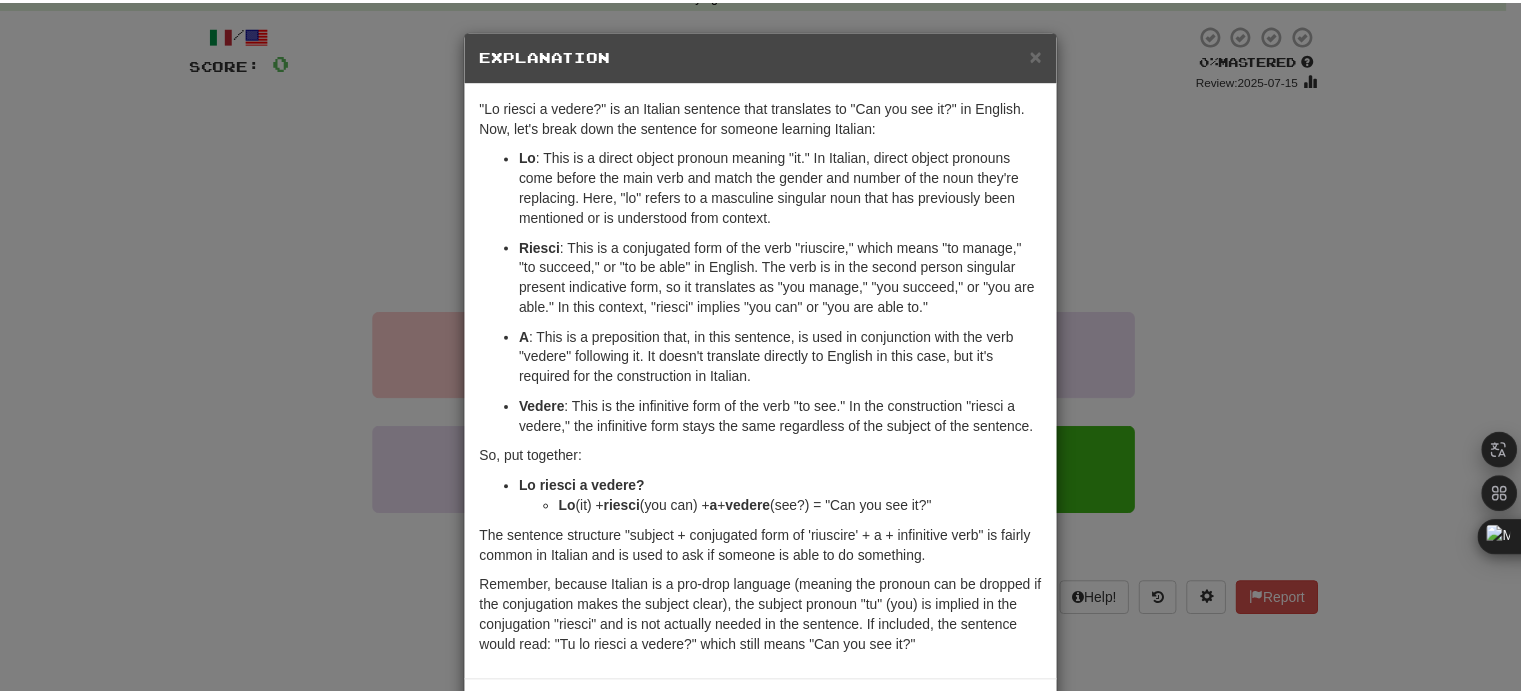 scroll, scrollTop: 81, scrollLeft: 0, axis: vertical 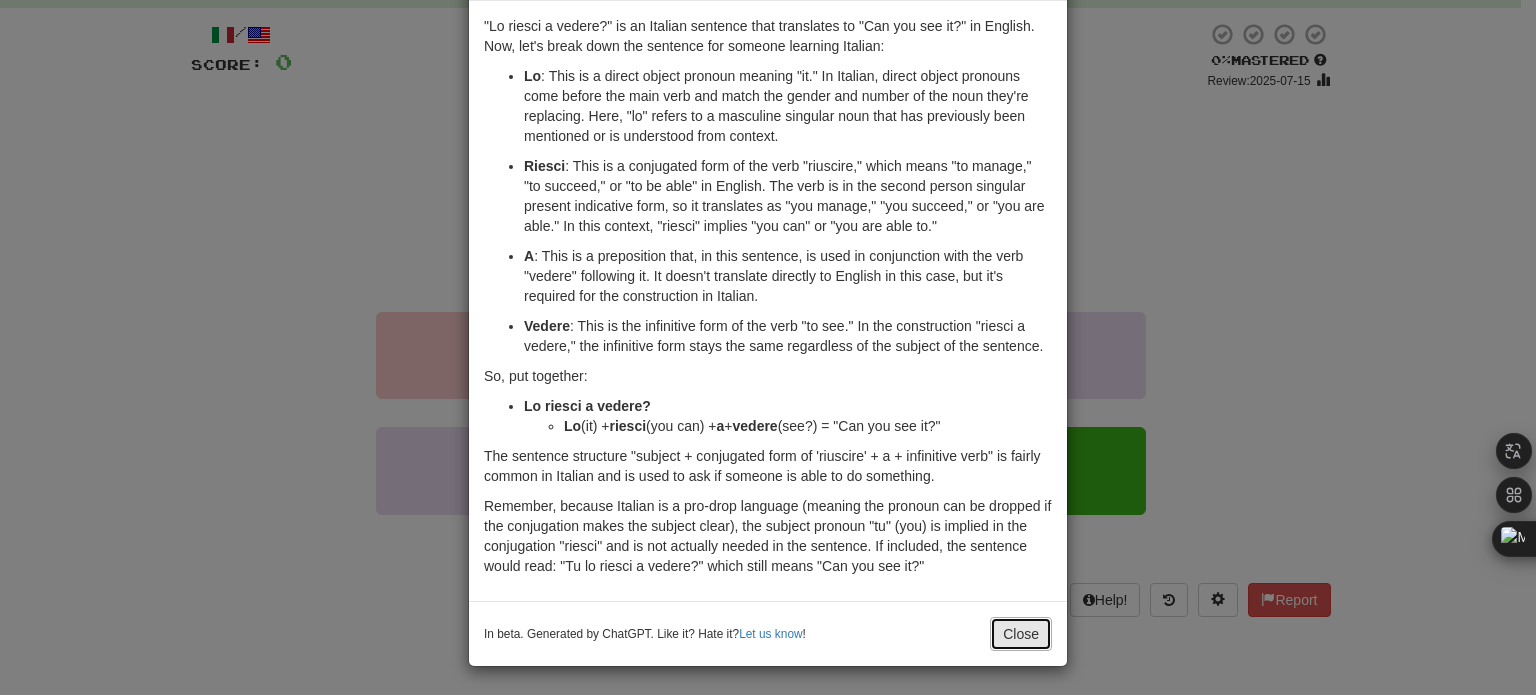 click on "Close" at bounding box center [1021, 634] 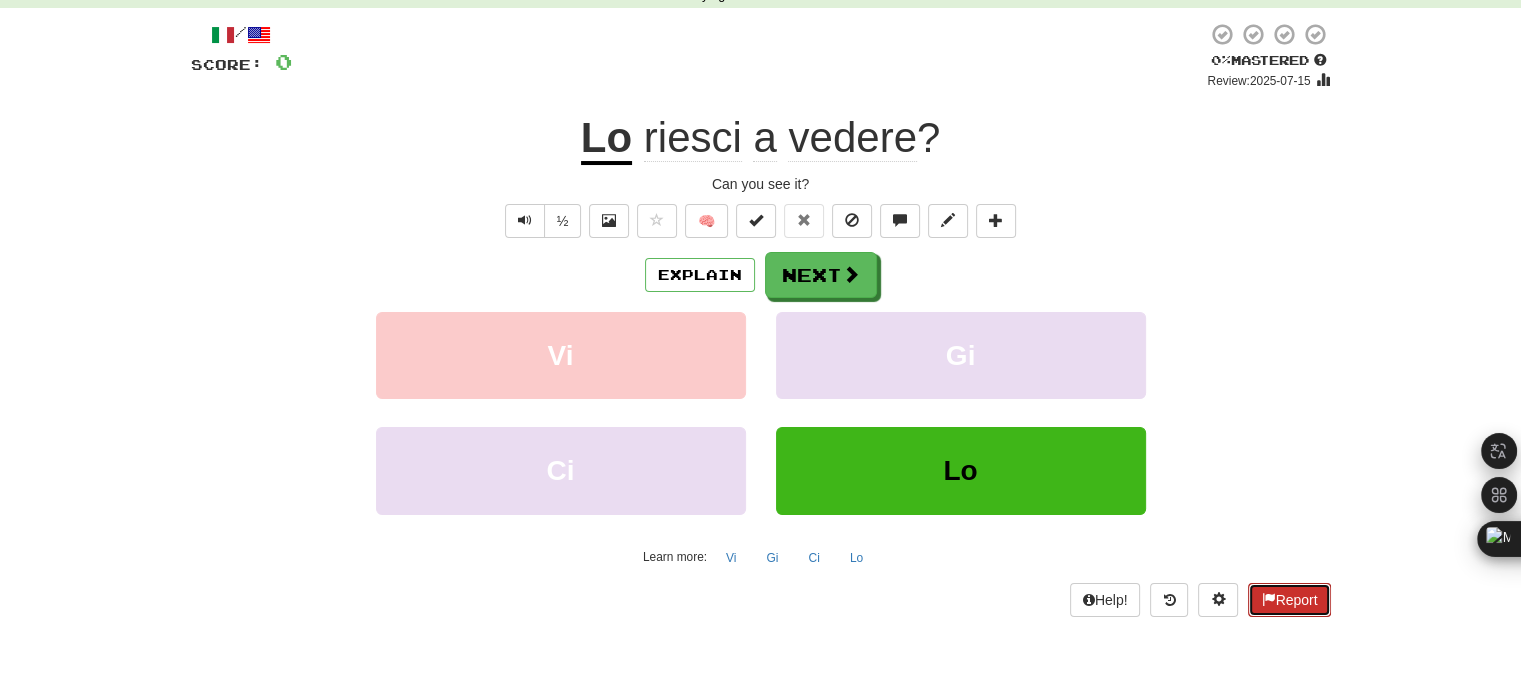 click on "Report" at bounding box center [1289, 600] 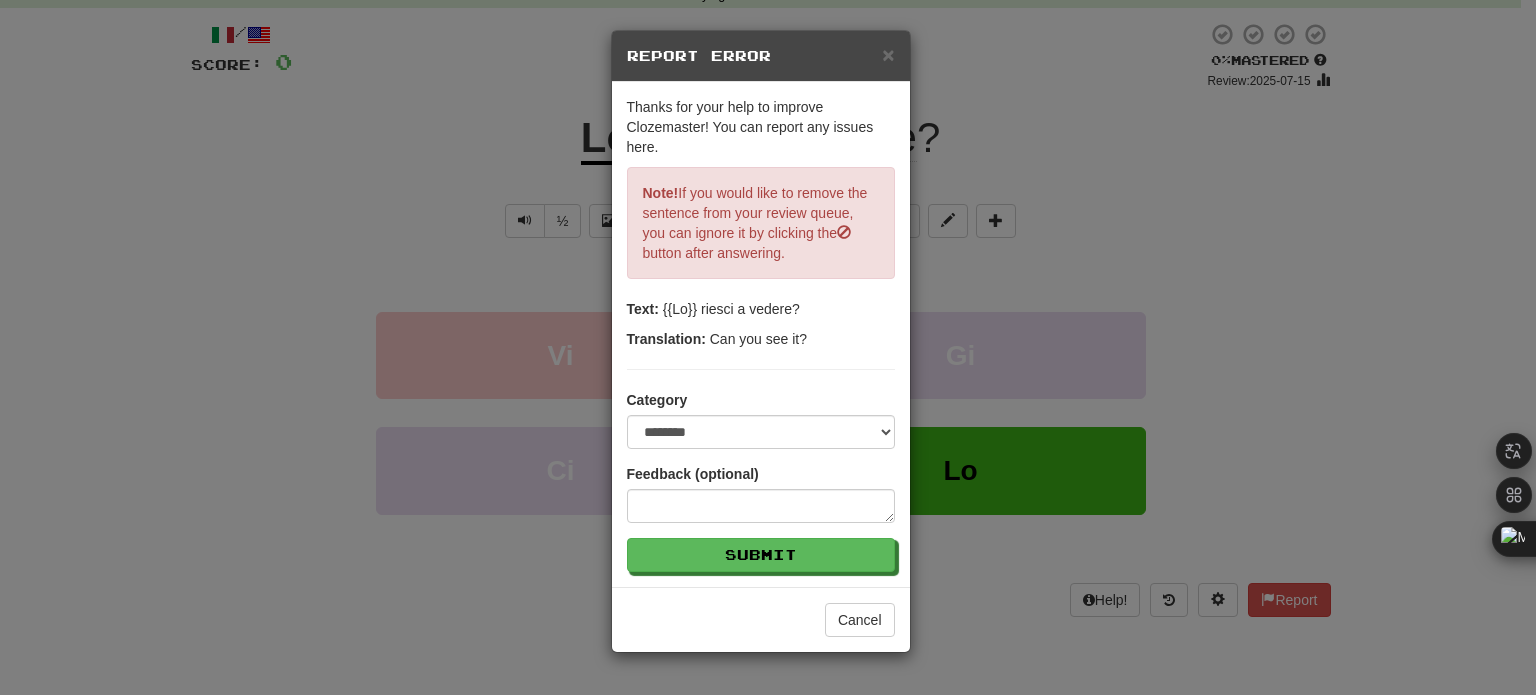 click on "**********" at bounding box center (768, 347) 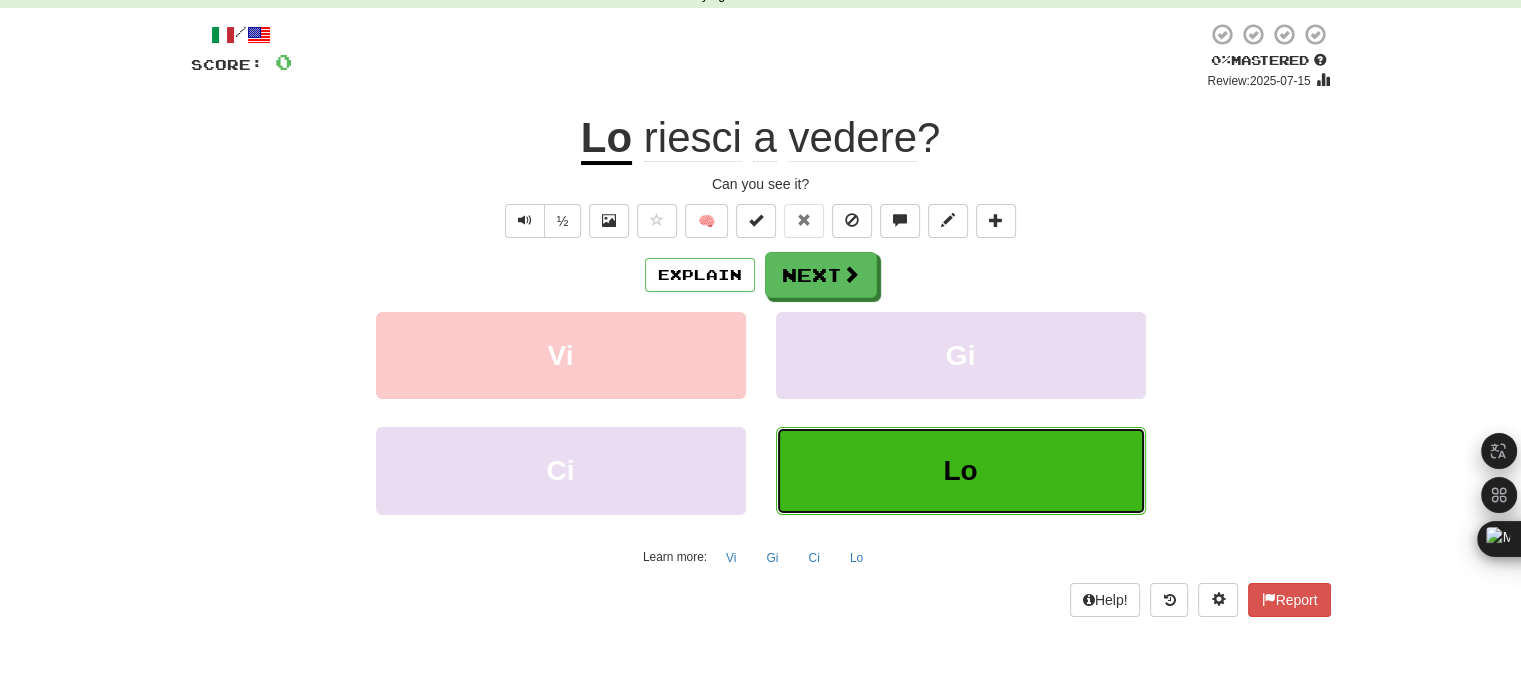 click on "Lo" at bounding box center [961, 470] 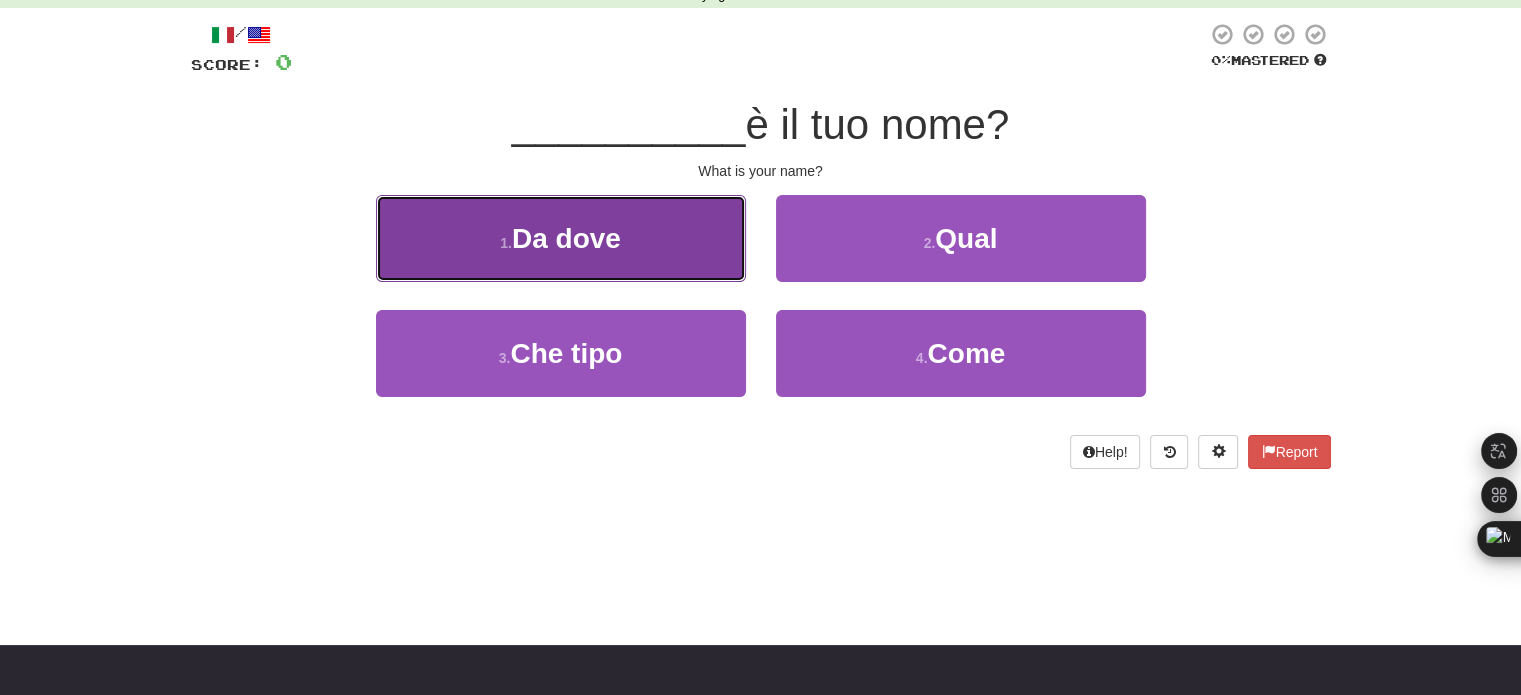 click on "1 .  Da dove" at bounding box center (561, 238) 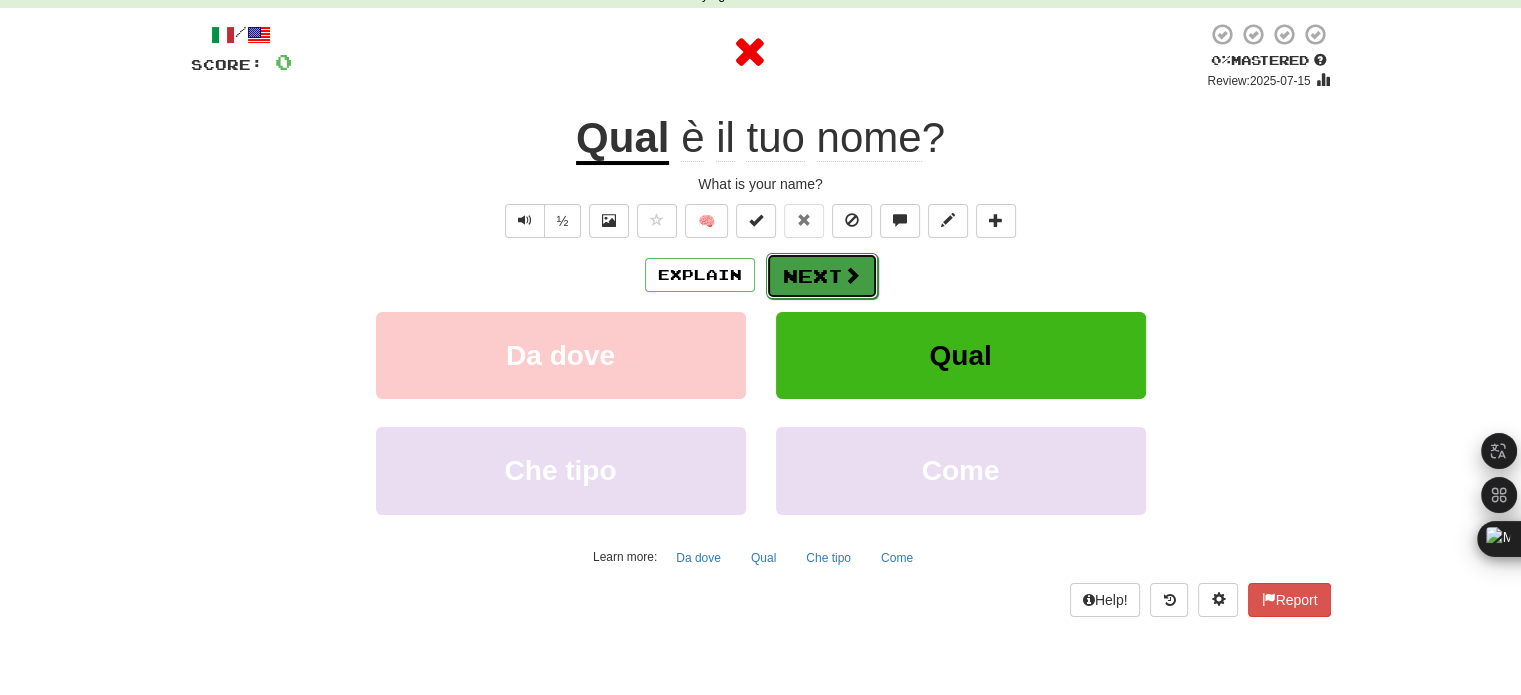 click on "Next" at bounding box center [822, 276] 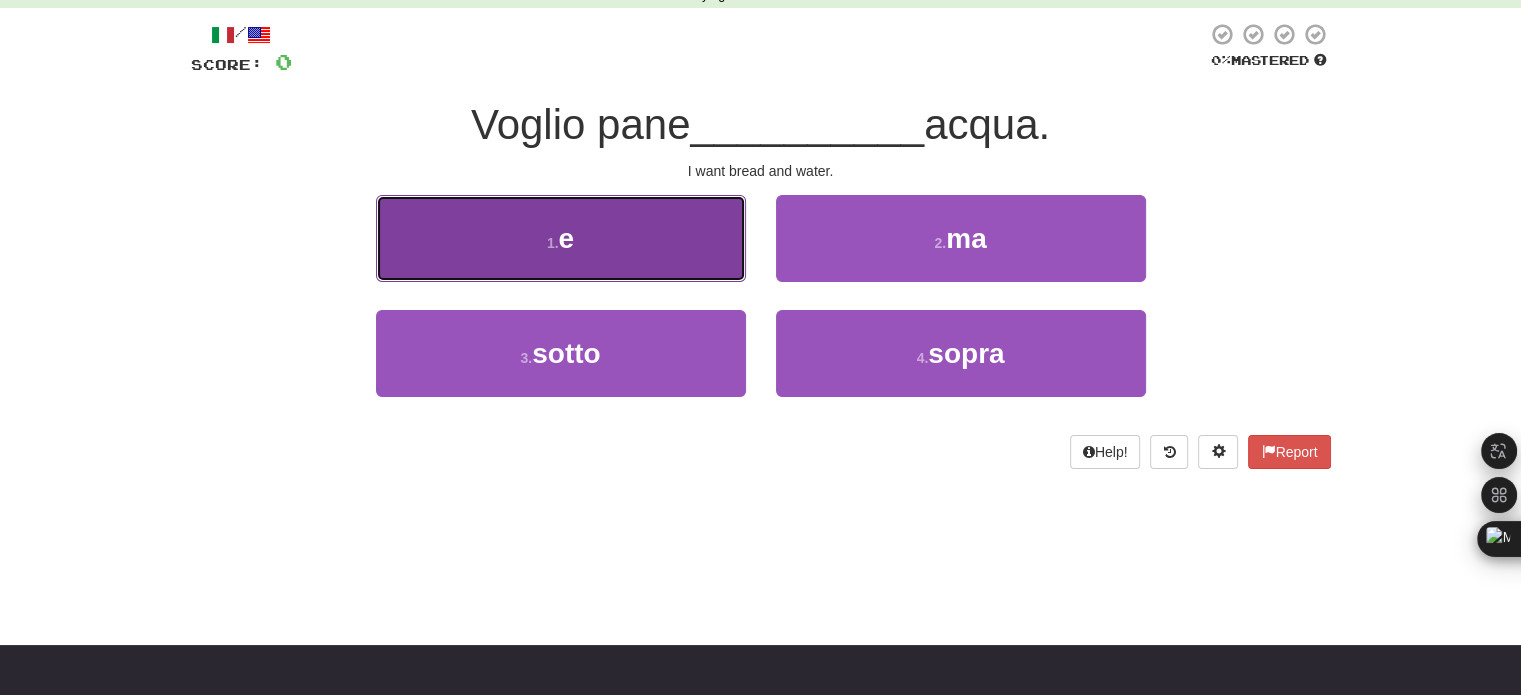 click on "1 .  e" at bounding box center (561, 238) 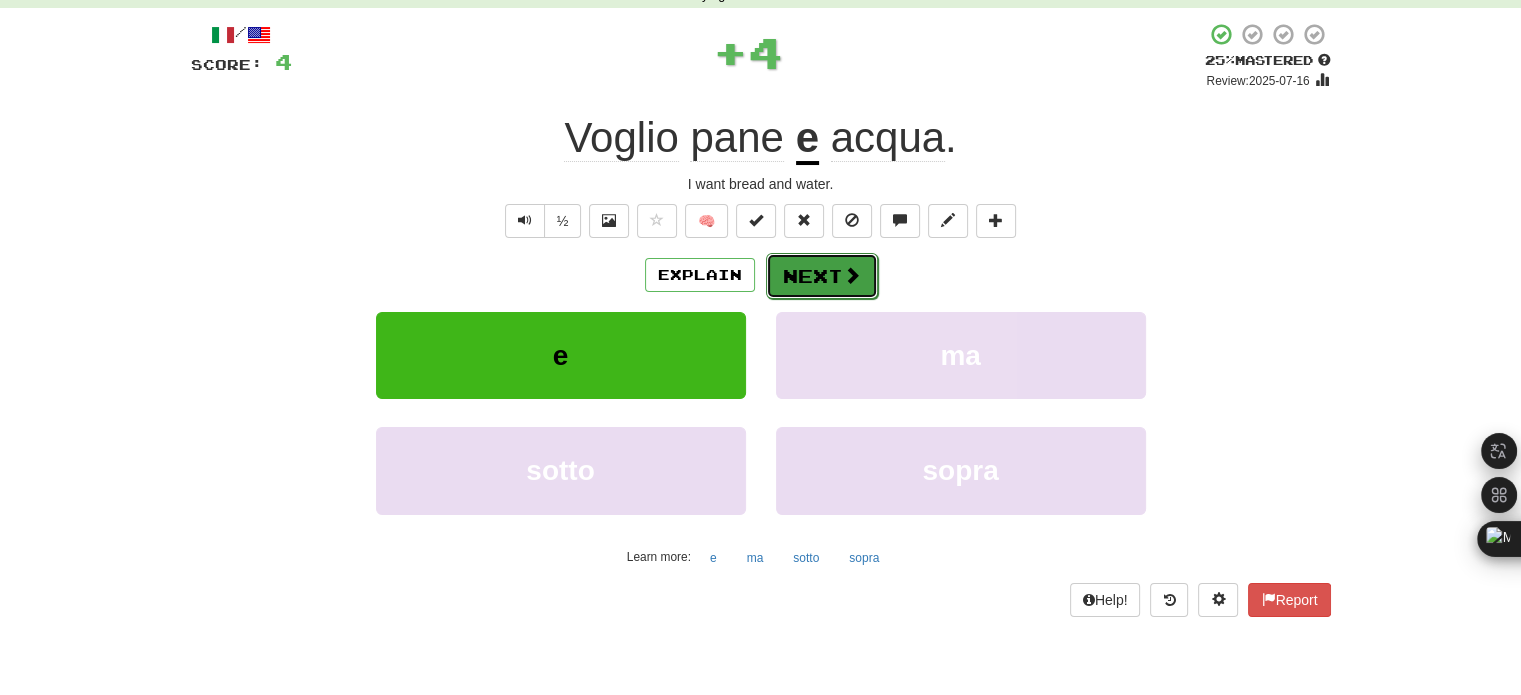 click on "Next" at bounding box center [822, 276] 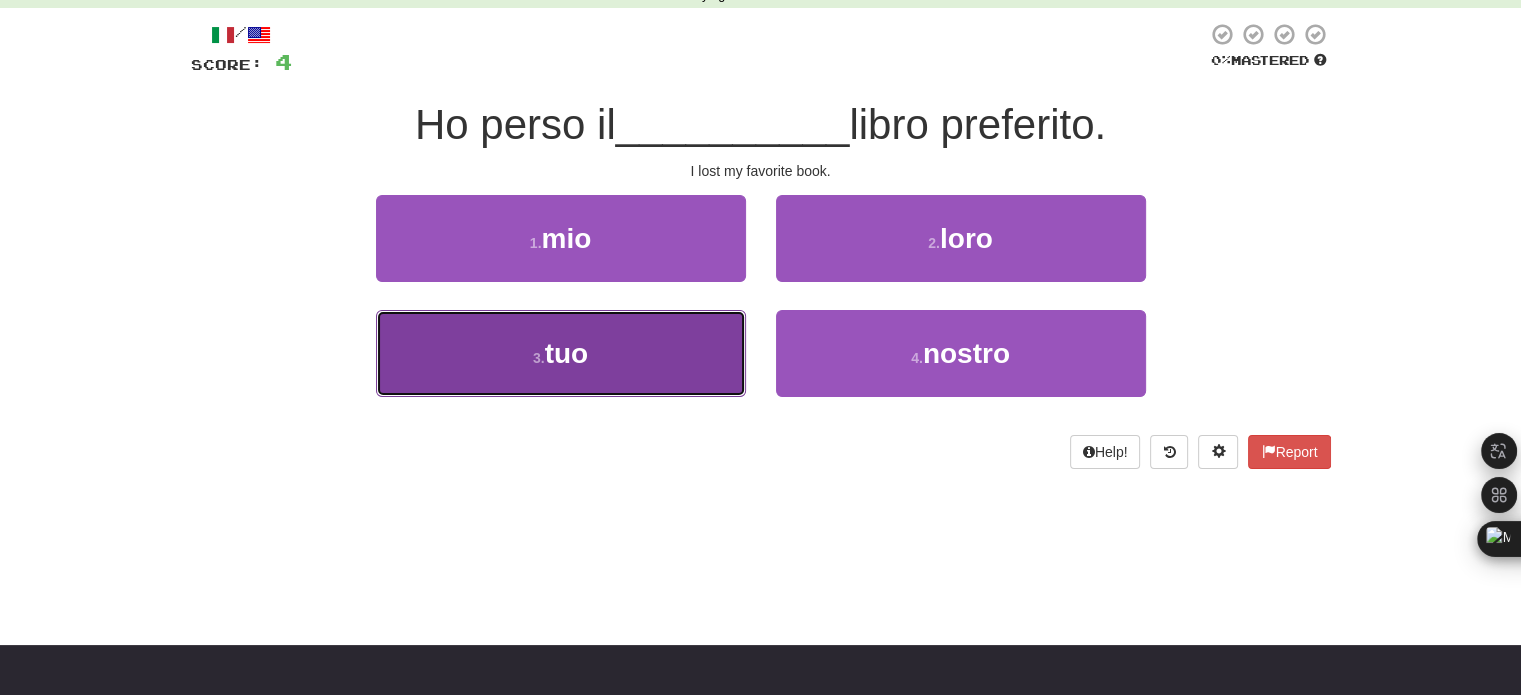 click on "3 .  tuo" at bounding box center [561, 353] 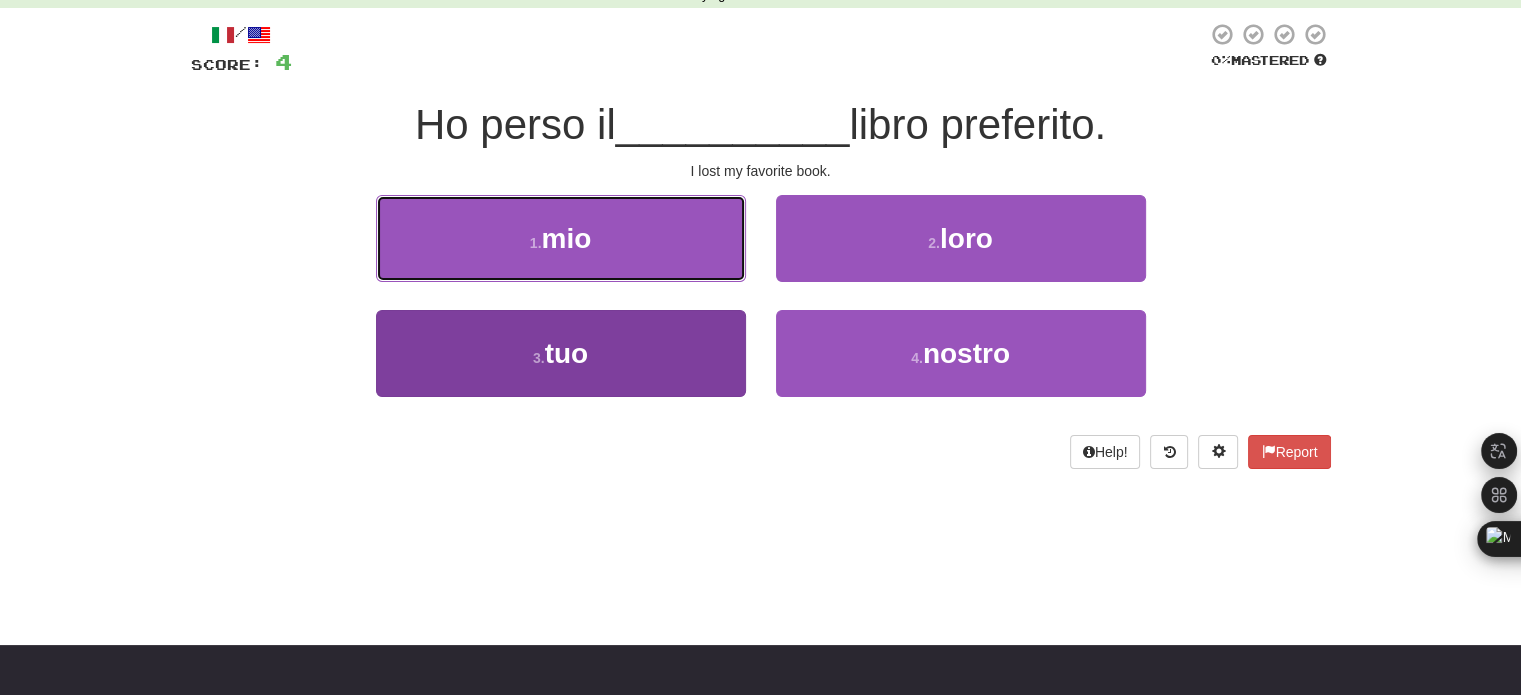click on "1 .  mio" at bounding box center [561, 238] 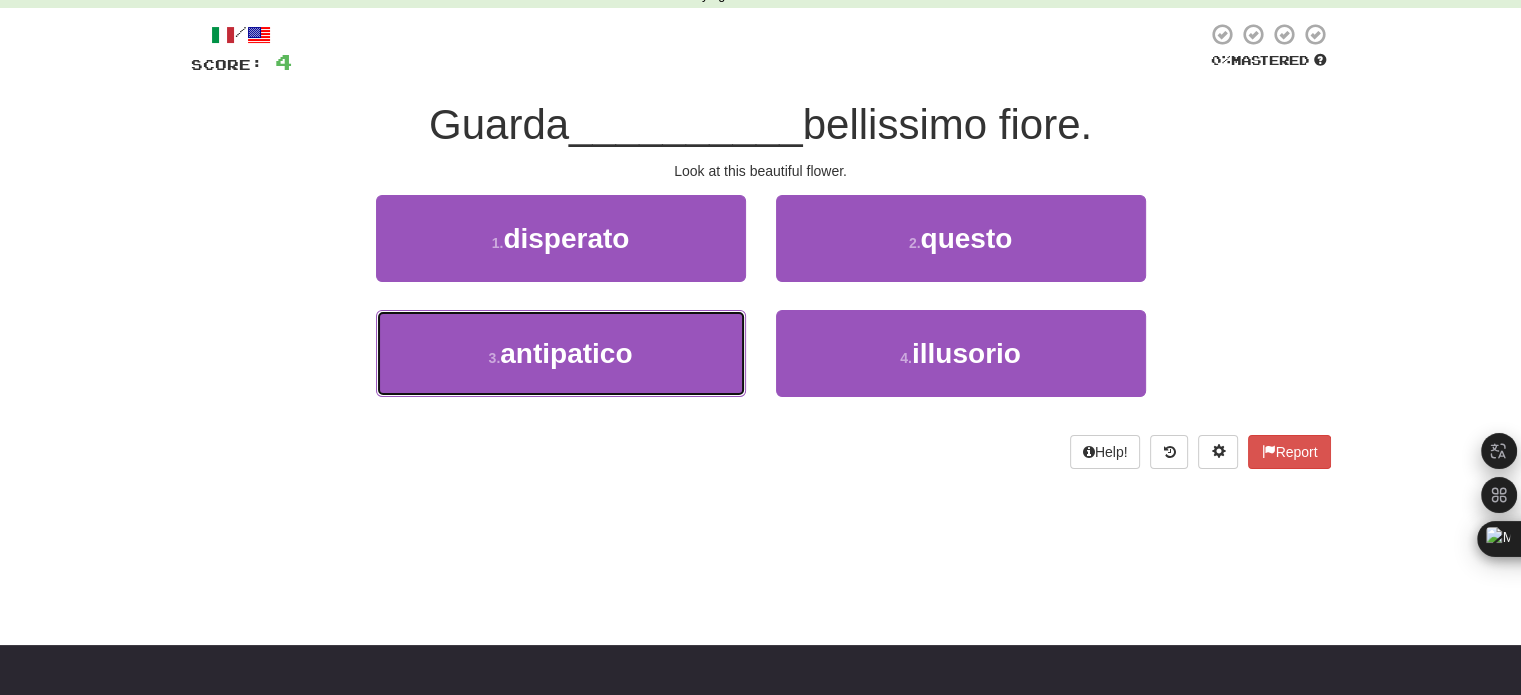 click on "3 .  antipatico" at bounding box center [561, 353] 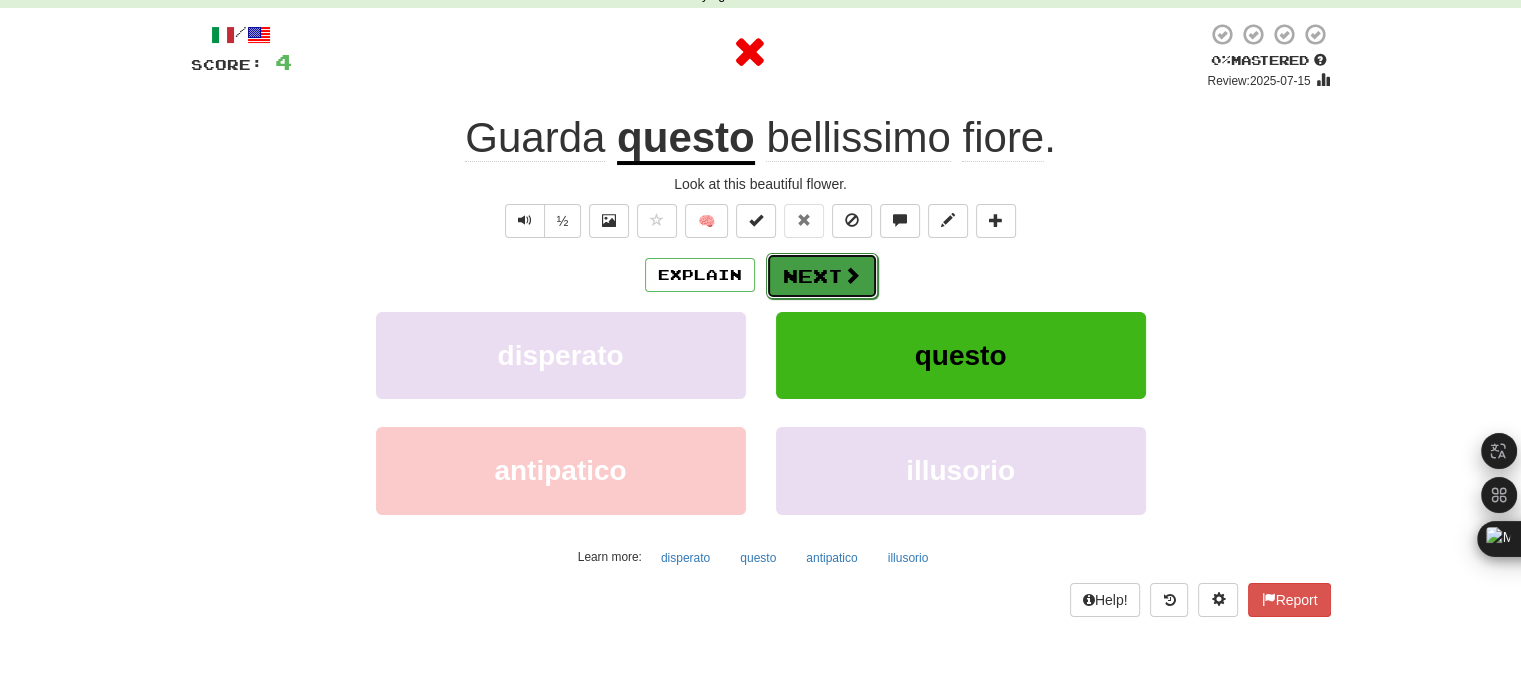 click on "Next" at bounding box center [822, 276] 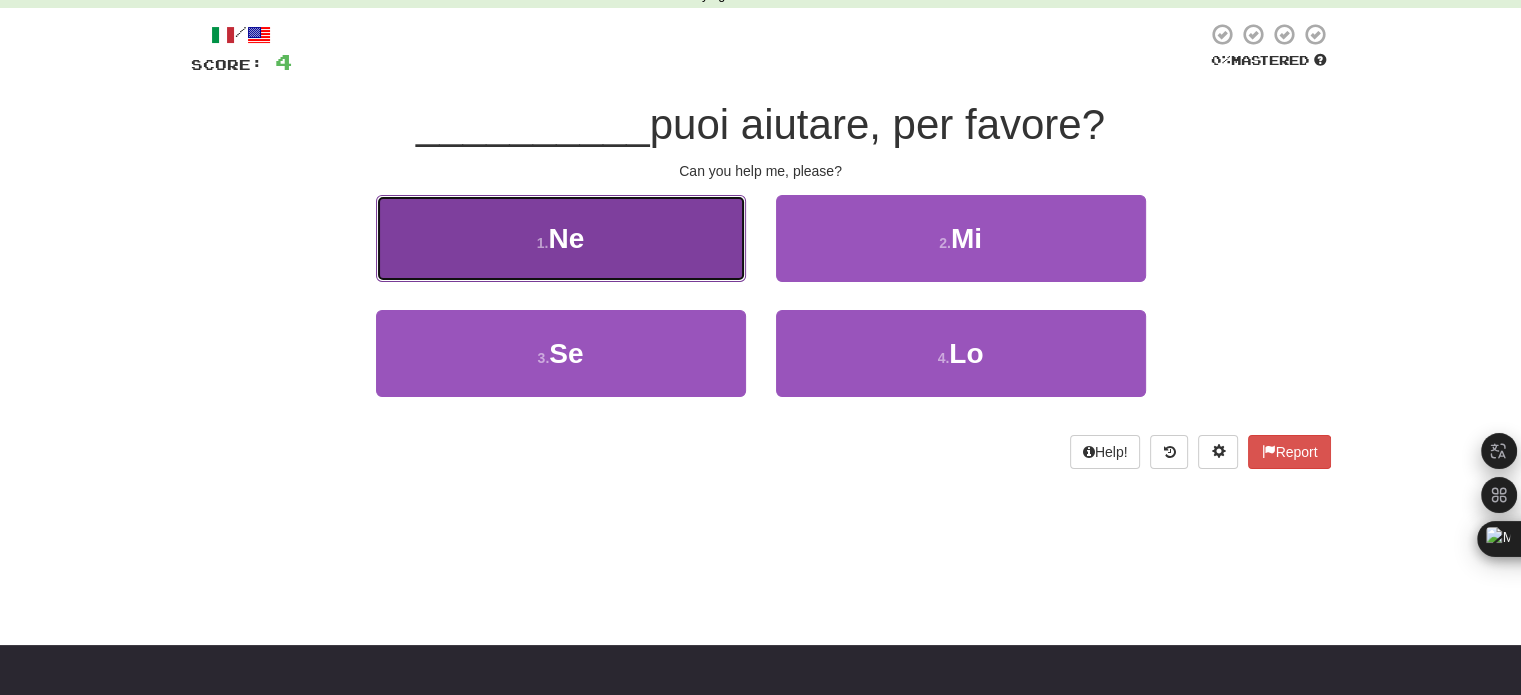 click on "1 .  Ne" at bounding box center [561, 238] 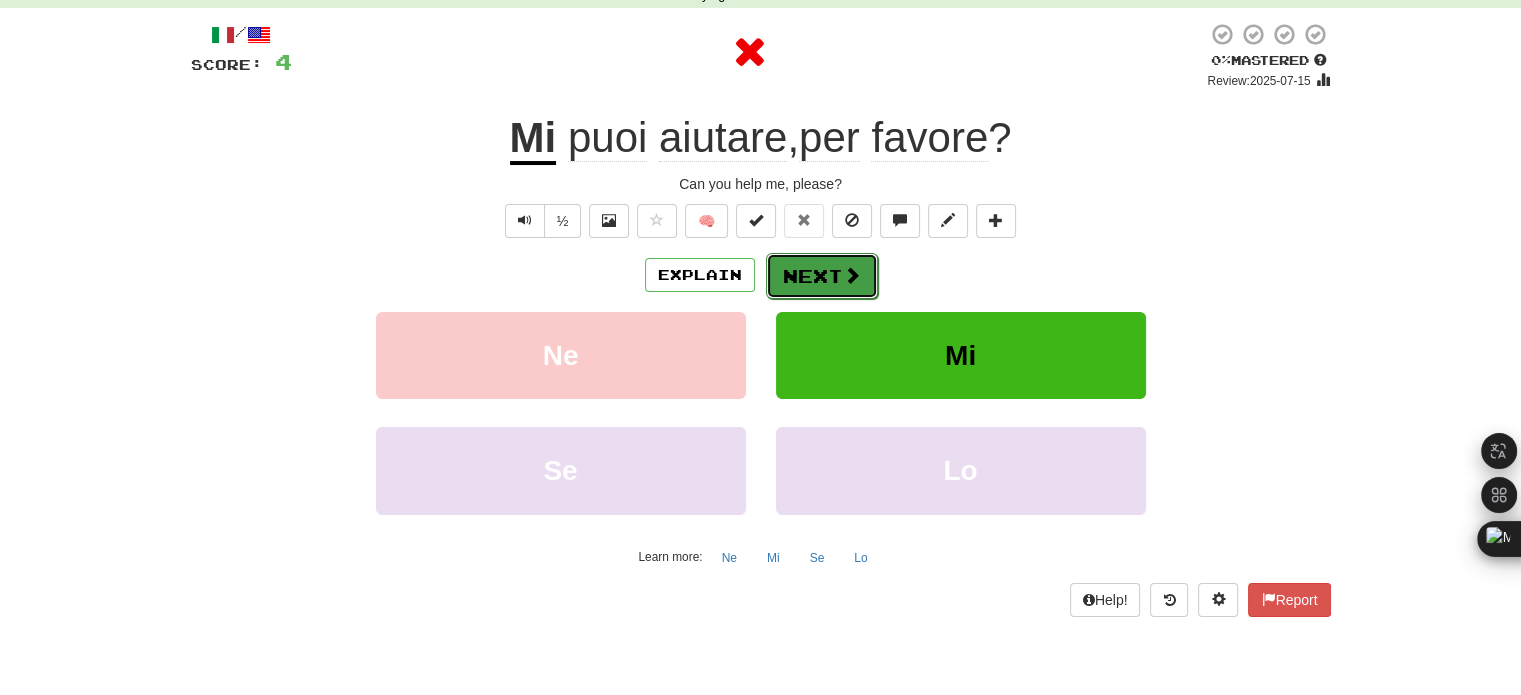 click on "Next" at bounding box center (822, 276) 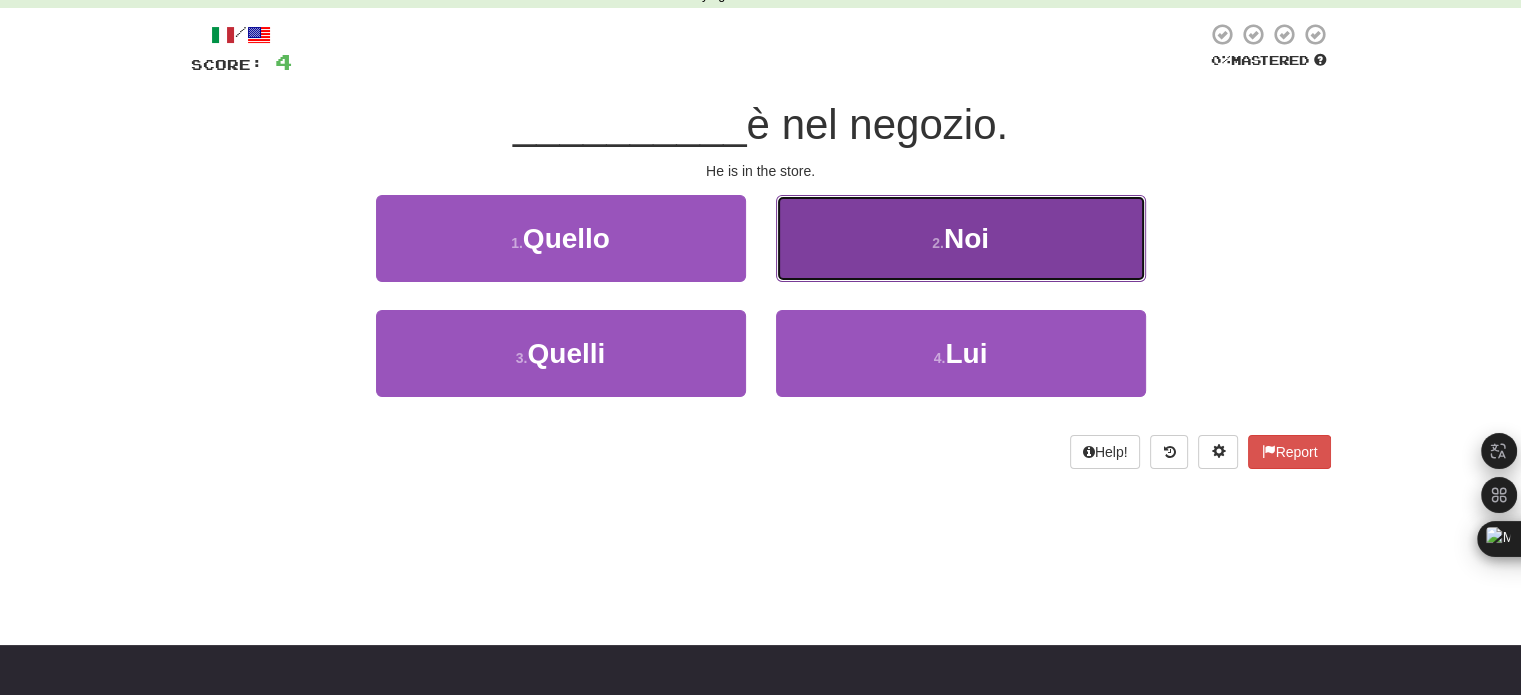 click on "2 .  Noi" at bounding box center (961, 238) 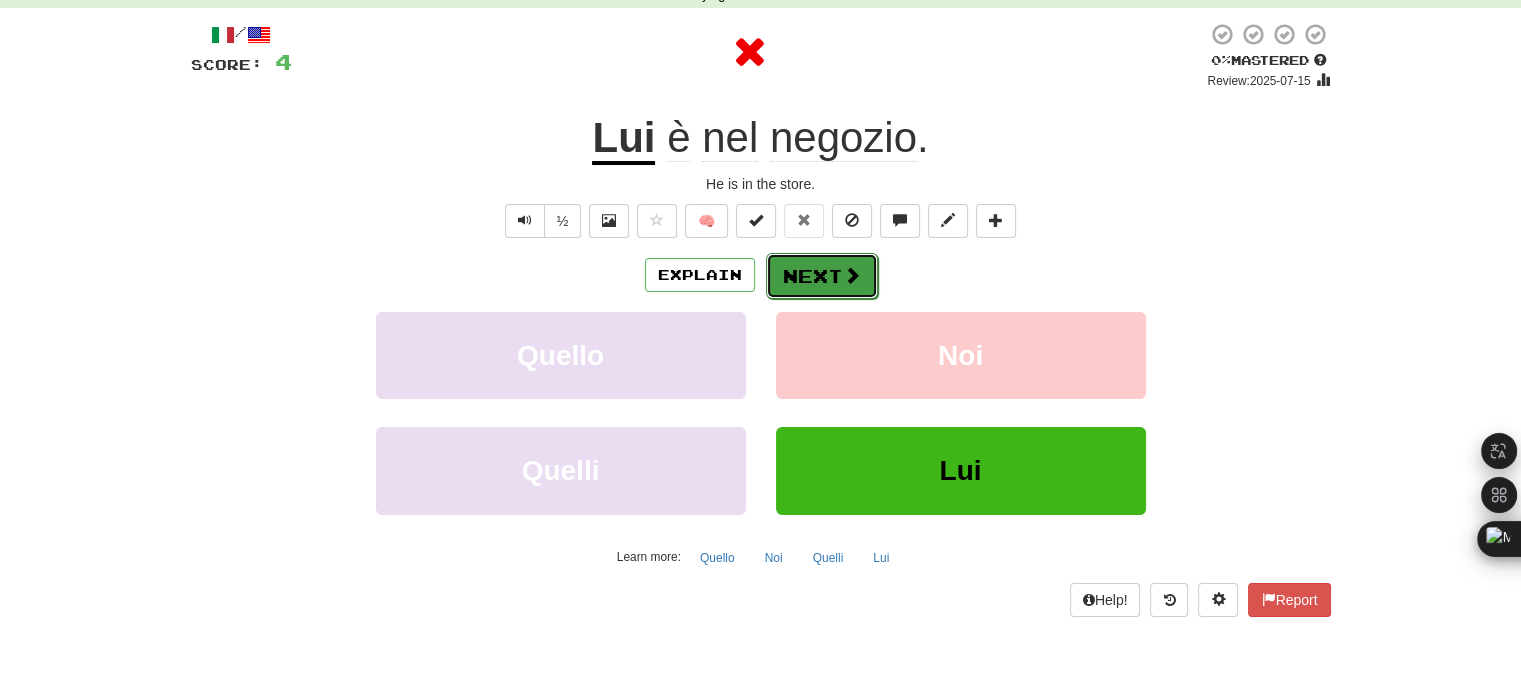 click on "Next" at bounding box center (822, 276) 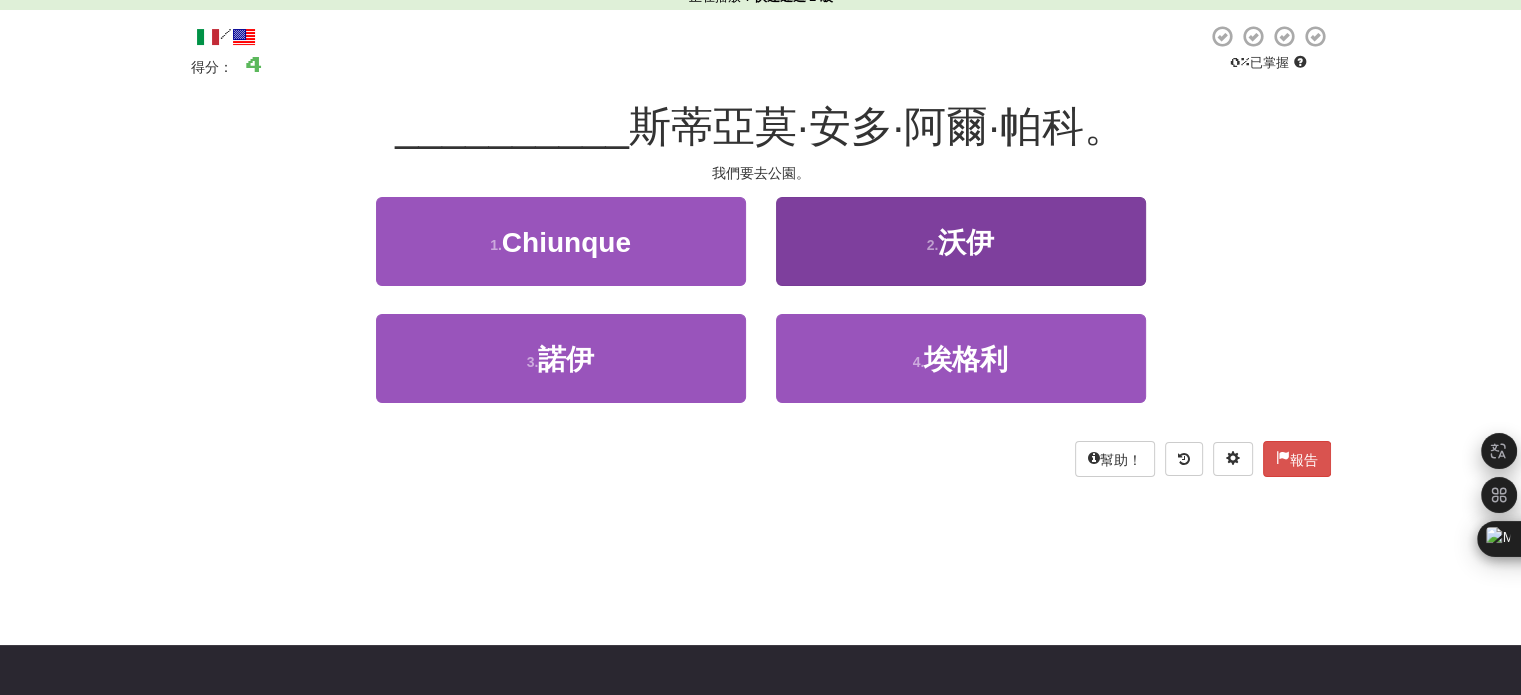 scroll, scrollTop: 101, scrollLeft: 0, axis: vertical 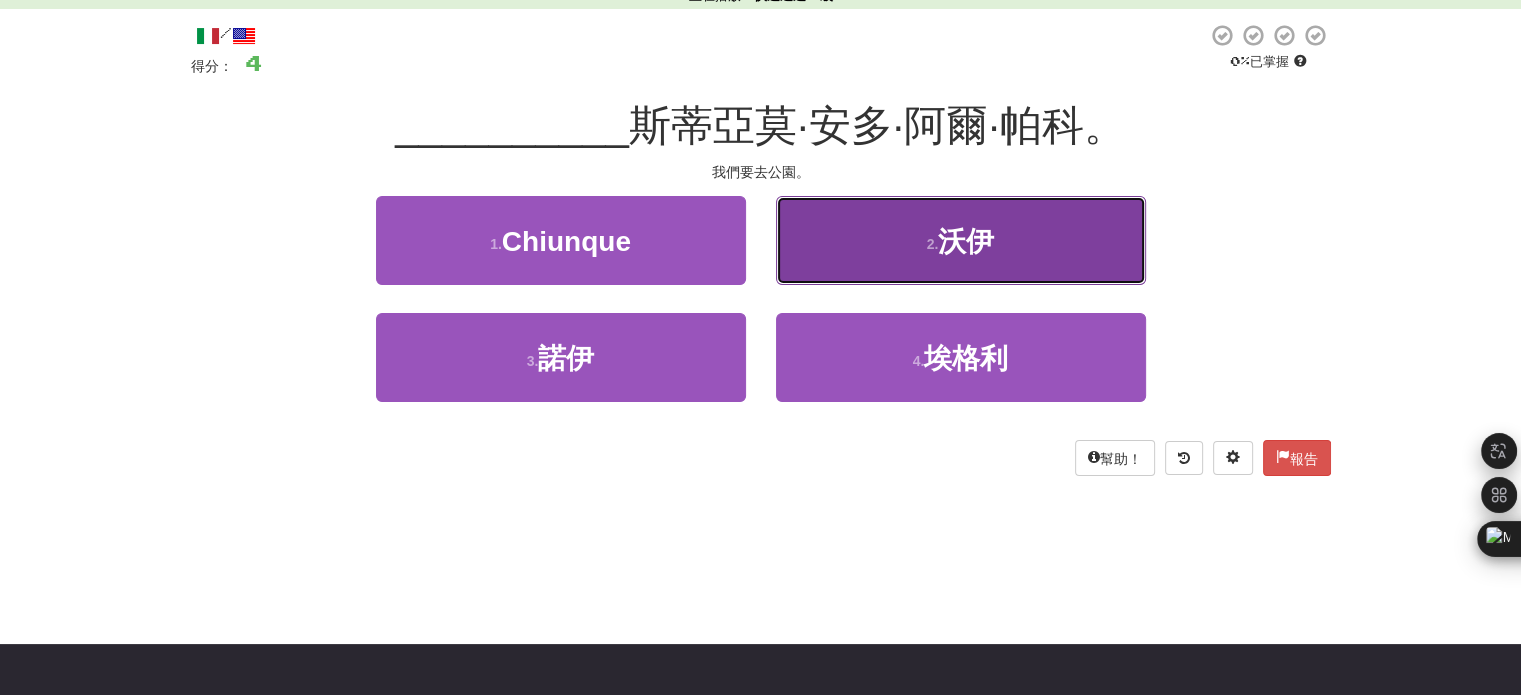 click on "沃伊" at bounding box center (966, 240) 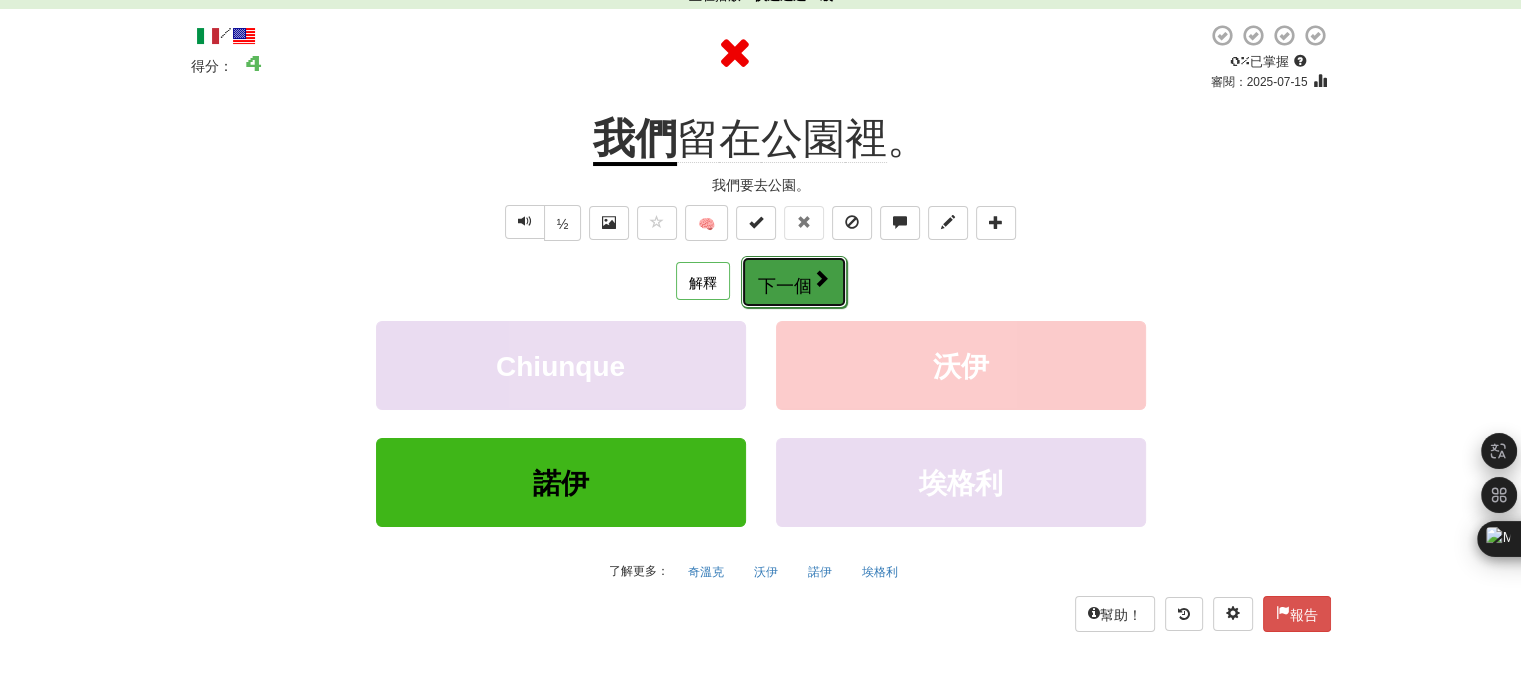 click on "下一個" at bounding box center (794, 282) 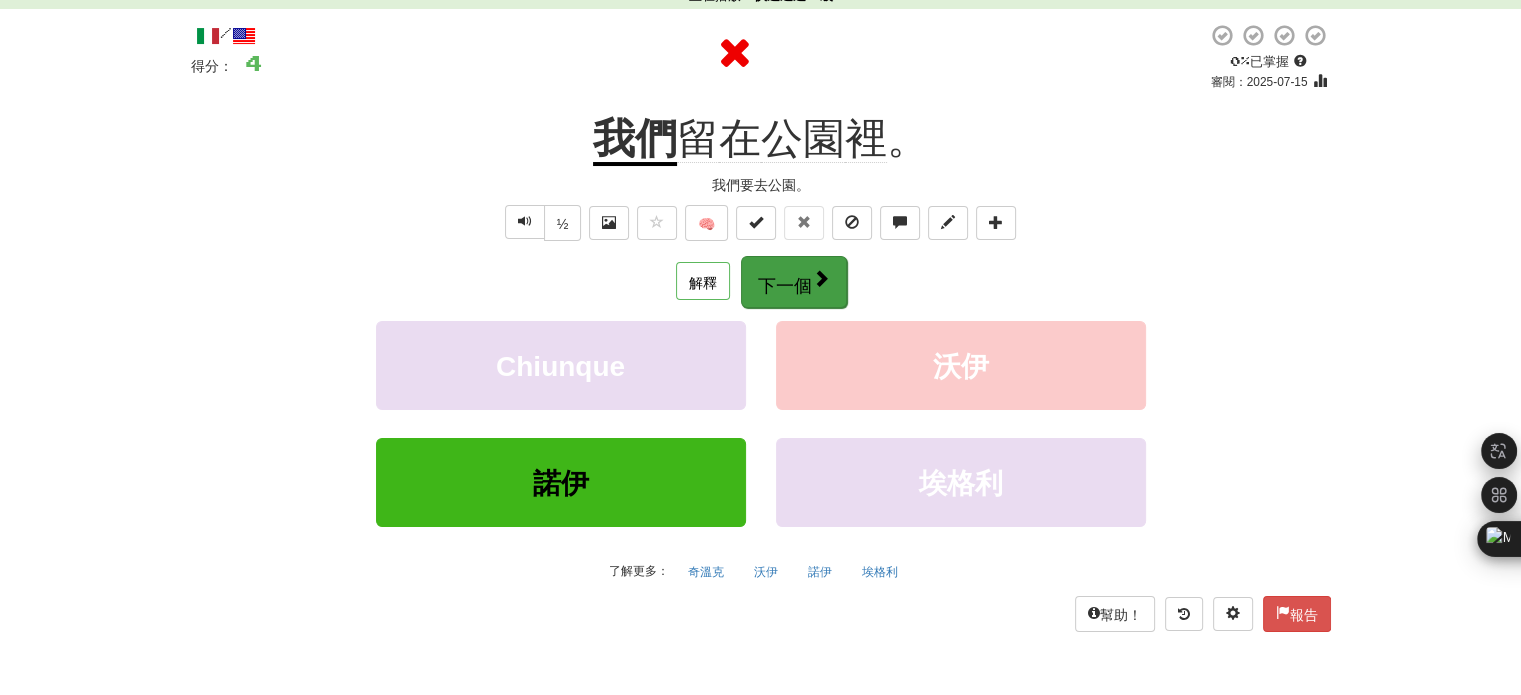 click on "儀表板
Clozemaster
ThrummingGlade6927
/
切換下拉式選單
儀表板
排行榜
活動來源
通知
輪廓
討論
義大利語
/
英語
連勝：
0
評論：
0
今日積分：0
語言
帳戶
登出
ThrummingGlade6927
/
切換下拉式選單
儀表板
排行榜
活動來源
通知
輪廓
討論
義大利語
/
英語
連勝：
0
評論：
0
今日積分：0
語言
帳戶
登出
完形填空大師
正確的   ：   1 不正確   ：   8 外帶   ：   9 正在播放 ： 快速通道 1 級 / 得分：   4 0  % 已掌握 審閱： 2025-07-15 我們 留 在 公園 裡 。         我們要去公園。 ½ 🧠 解釋 下一個" at bounding box center [760, 279] 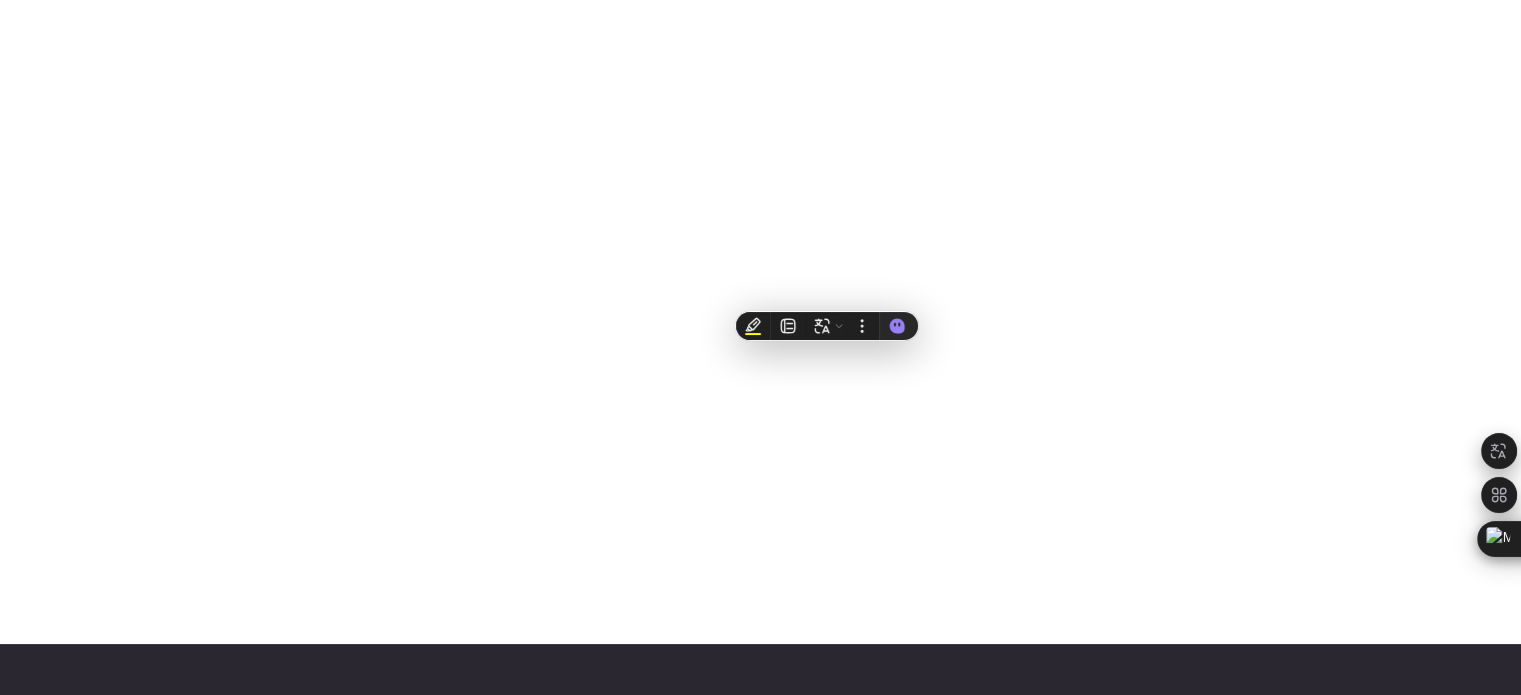 click on "儀表板
Clozemaster
ThrummingGlade6927
/
切換下拉式選單
儀表板
排行榜
活動來源
通知
輪廓
討論
義大利語
/
英語
連勝：
0
評論：
0
今日積分：0
語言
帳戶
登出
ThrummingGlade6927
/
切換下拉式選單
儀表板
排行榜
活動來源
通知
輪廓
討論
義大利語
/
英語
連勝：
0
評論：
0
今日積分：0
語言
帳戶
登出
完形填空大師" at bounding box center [760, 246] 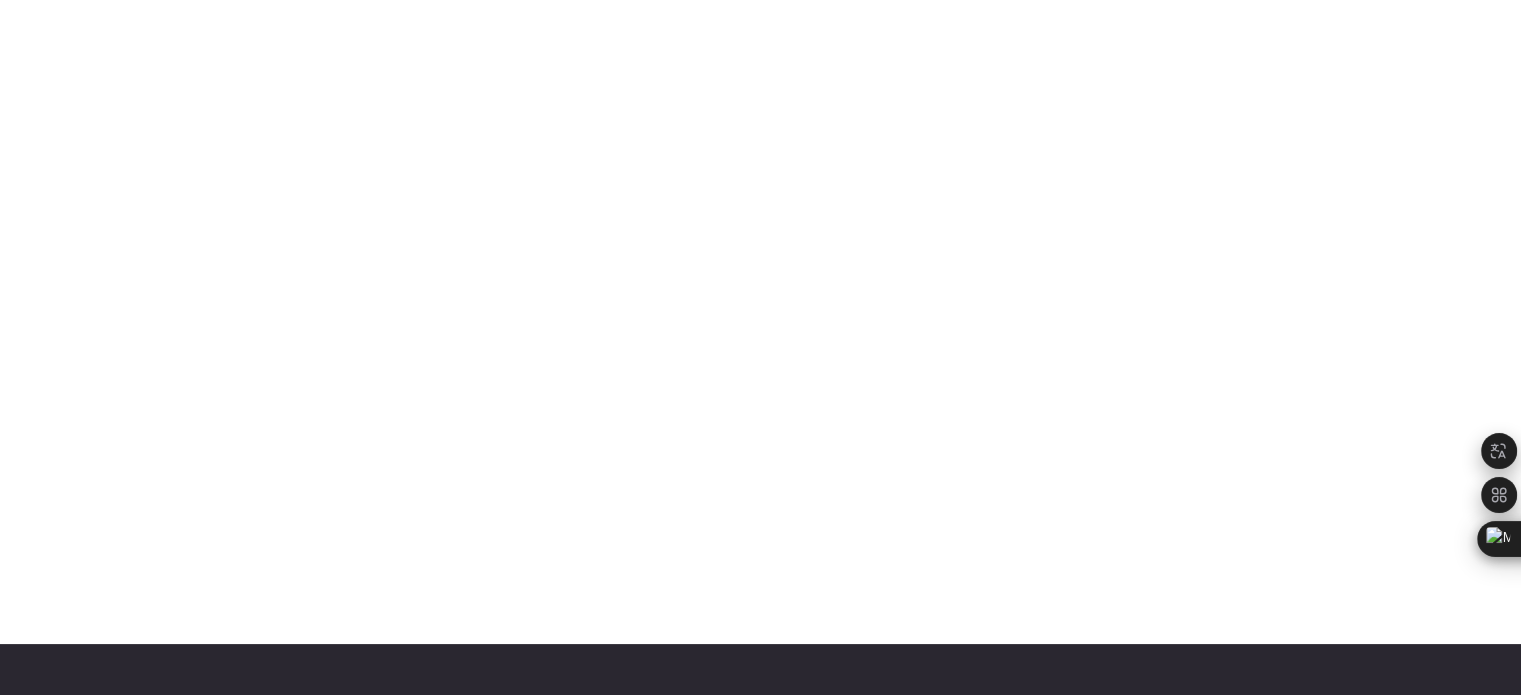 click on "儀表板
Clozemaster
ThrummingGlade6927
/
切換下拉式選單
儀表板
排行榜
活動來源
通知
輪廓
討論
義大利語
/
英語
連勝：
0
評論：
0
今日積分：0
語言
帳戶
登出
ThrummingGlade6927
/
切換下拉式選單
儀表板
排行榜
活動來源
通知
輪廓
討論
義大利語
/
英語
連勝：
0
評論：
0
今日積分：0
語言
帳戶
登出
完形填空大師" at bounding box center (760, 246) 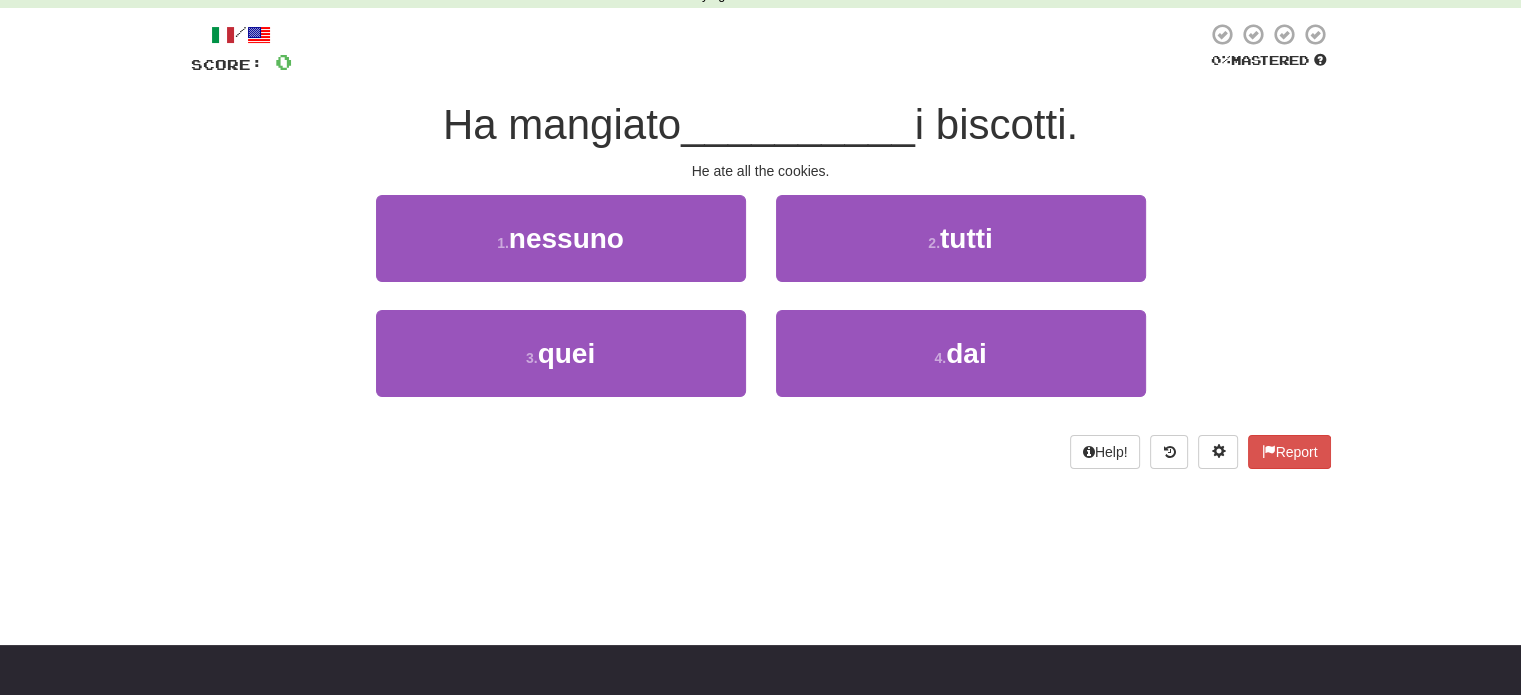 scroll, scrollTop: 100, scrollLeft: 0, axis: vertical 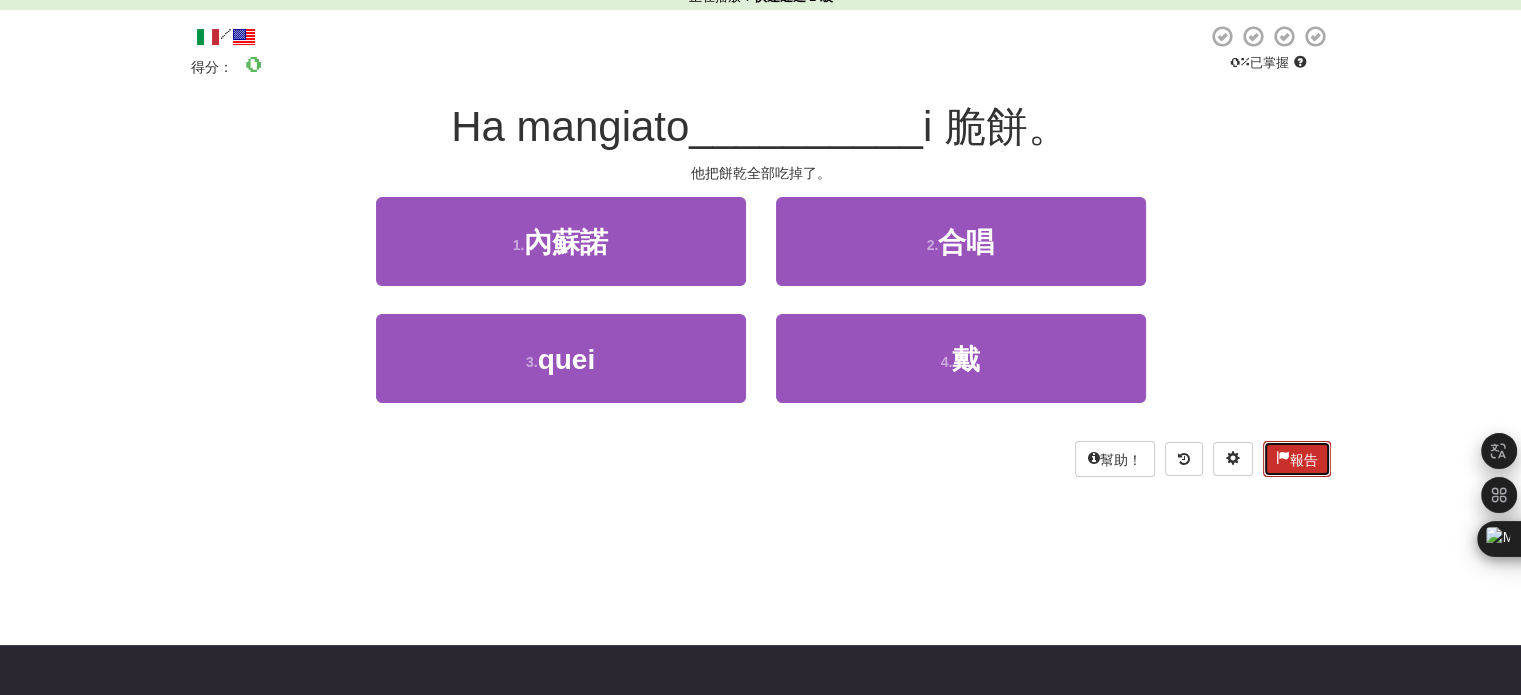 click on "報告" at bounding box center (1304, 460) 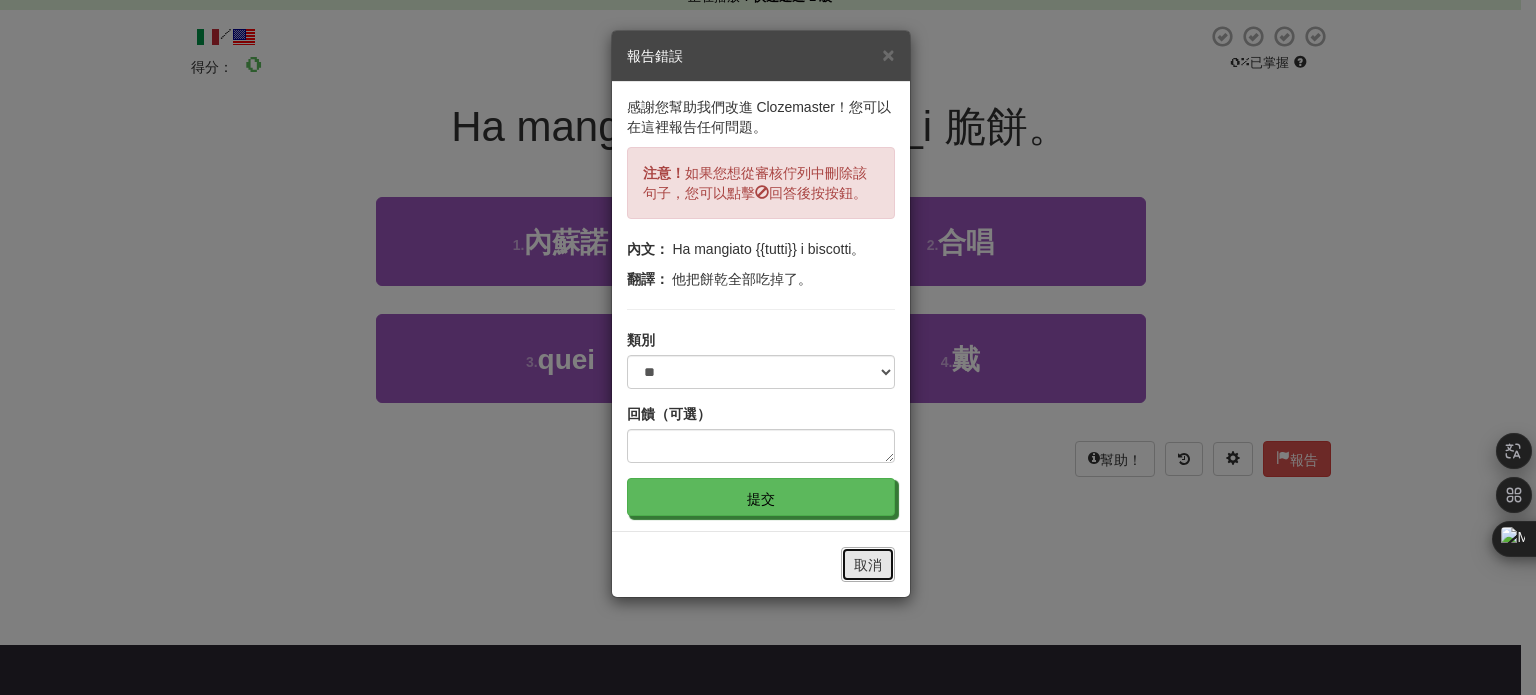 click on "取消" at bounding box center [868, 565] 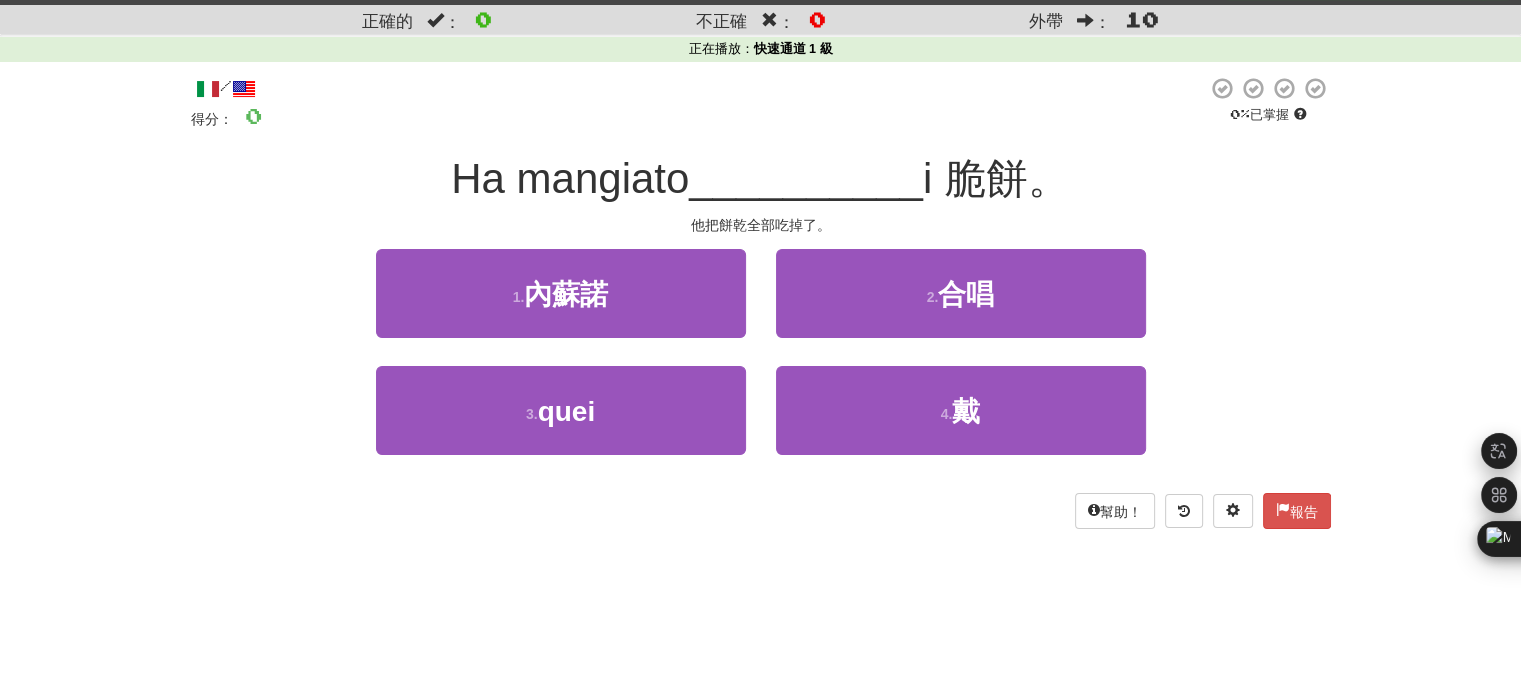 scroll, scrollTop: 0, scrollLeft: 0, axis: both 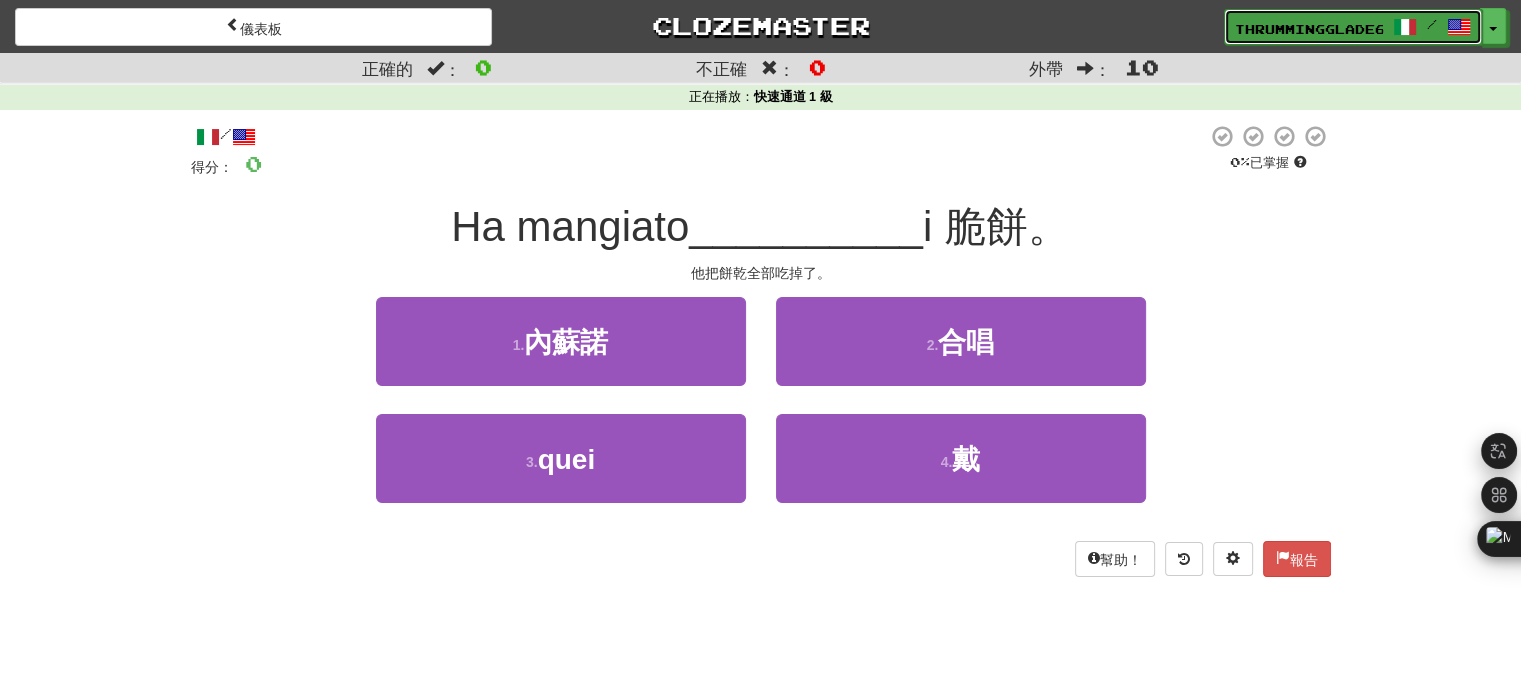 click on "ThrummingGlade6927" at bounding box center (1325, 29) 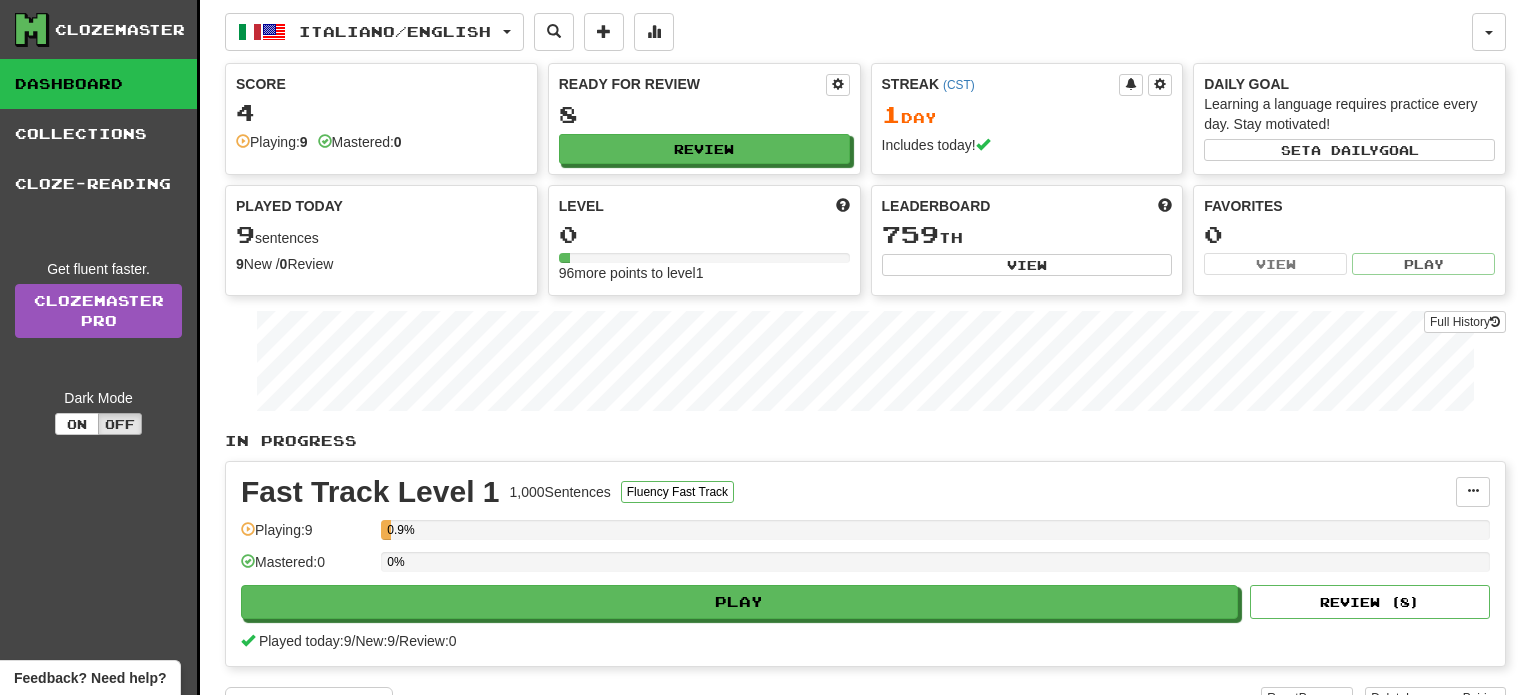 scroll, scrollTop: 0, scrollLeft: 0, axis: both 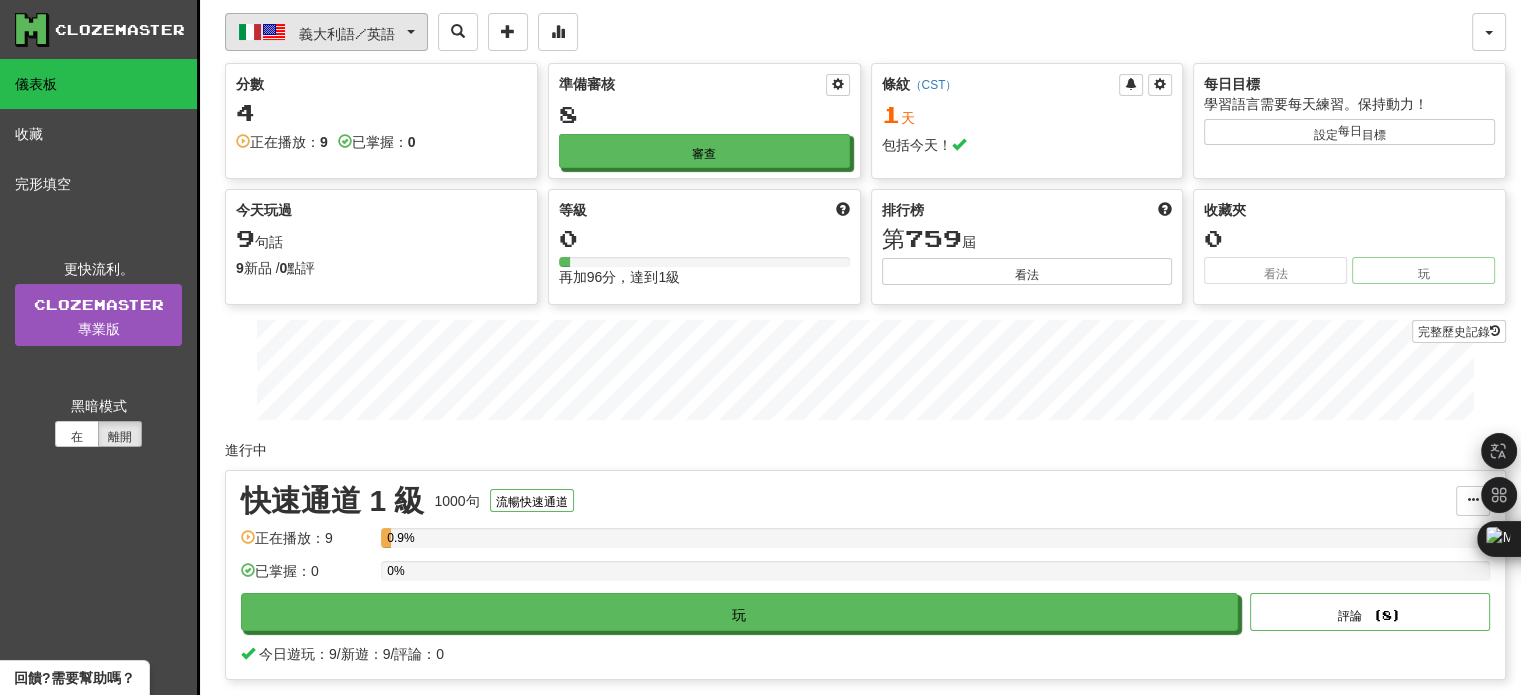 click on "義大利語 / 英語" at bounding box center [326, 32] 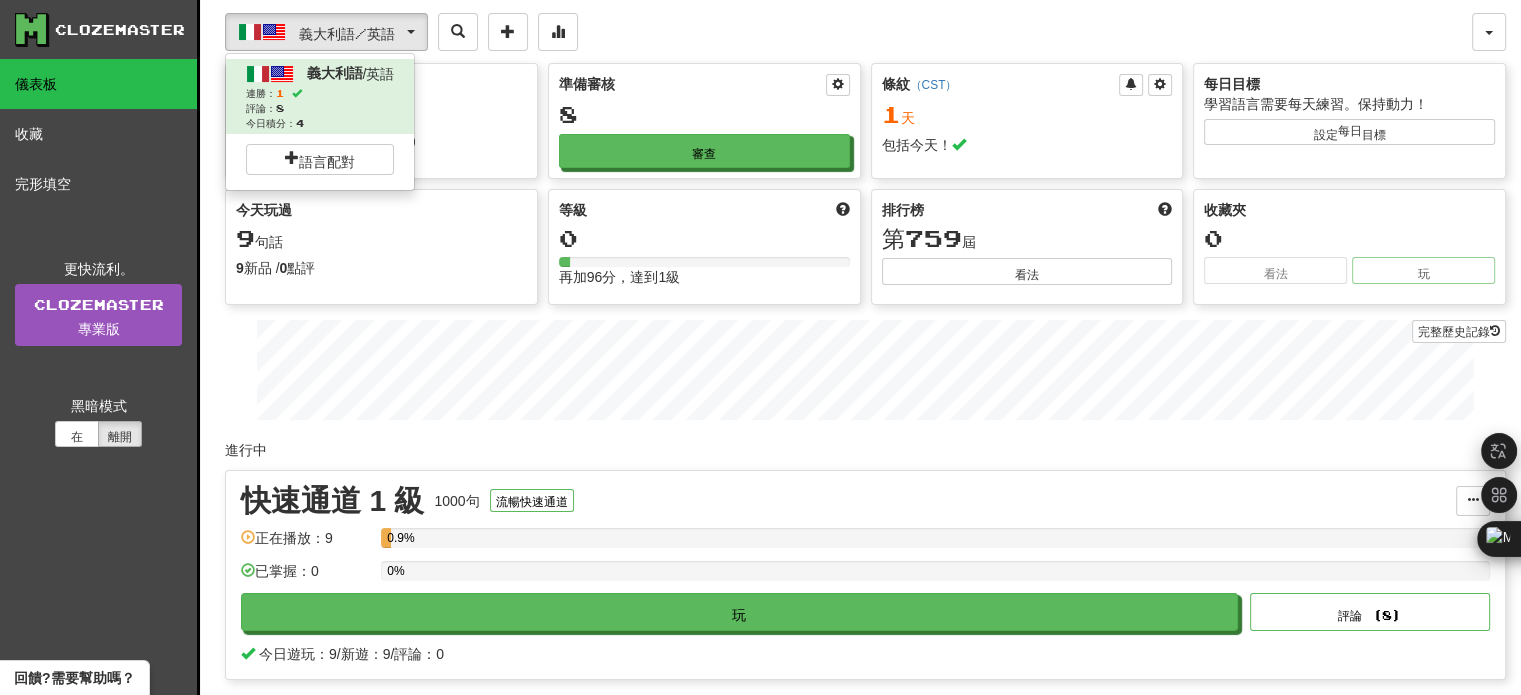 click on "義大利語 / 英語 義大利語 / 英語 連勝： 1   評論： 8 今日積分： 4 語言配對 使用者名稱： ThrummingGlade6927 編輯 帳戶 通知 活動來源 輪廓 排行榜 論壇 登出 分數 4 正在播放： 9 已掌握： 0 準備審核 8   審查 條紋 （ CST  ）   1 天 包括今天！ 每日目標 學習語言需要每天練習。保持動力！ 設定 每日 目標 今天玩過 9 句話 9 新品 /  0 點評 完整歷史記錄 等級 0 再加96 分，達到 1級 排行榜 第759 屆 看法 收藏夾 0 看法 玩 完整歷史記錄 進行中 快速通道 1 級 1000 句 流暢快速通道 管理句子 從儀表板取消固定 正在播放： 9 0.9% 已掌握： 0 0% 玩 評論 (  8  )   今日遊玩： 9  / 新遊： 9  / 評論： 0 新增收藏夾 重置 進度 刪除 語言配對 黑暗模式 在 離開" at bounding box center (865, 399) 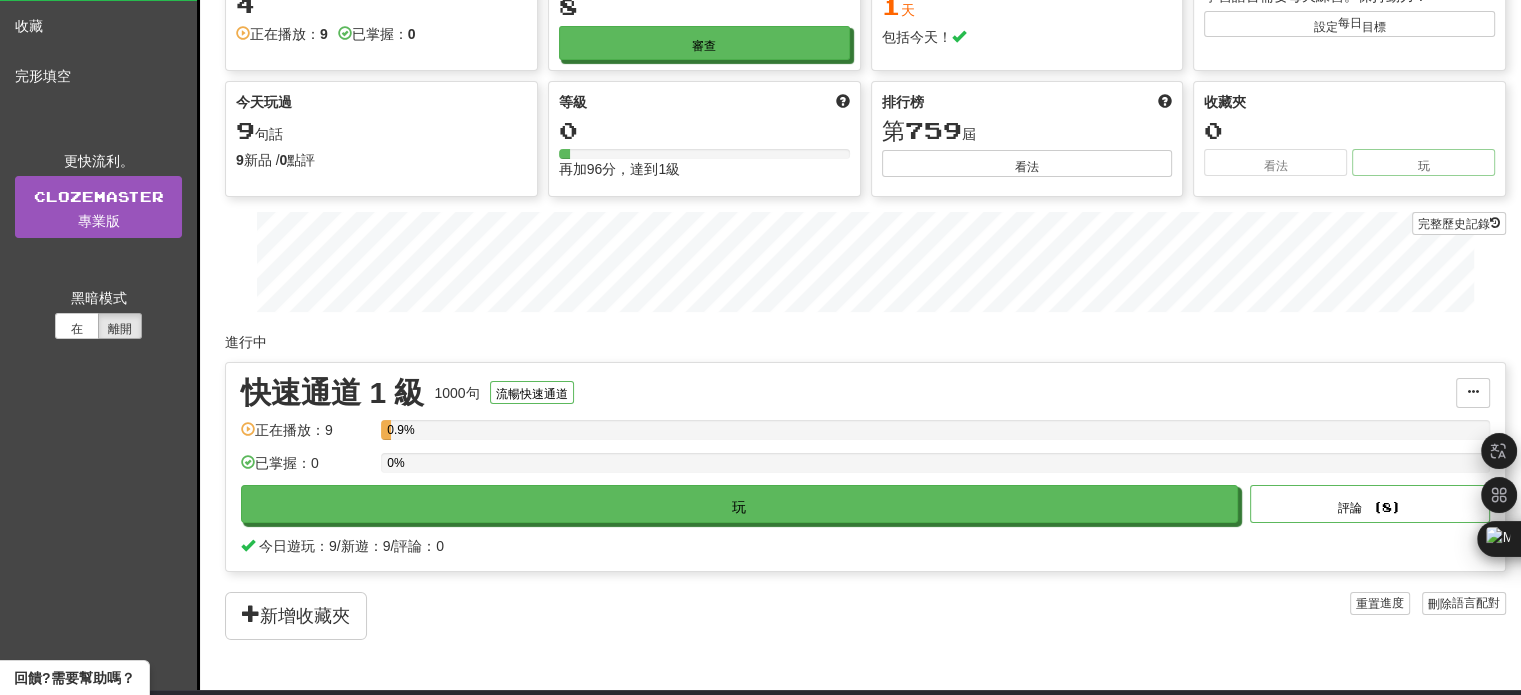 scroll, scrollTop: 0, scrollLeft: 0, axis: both 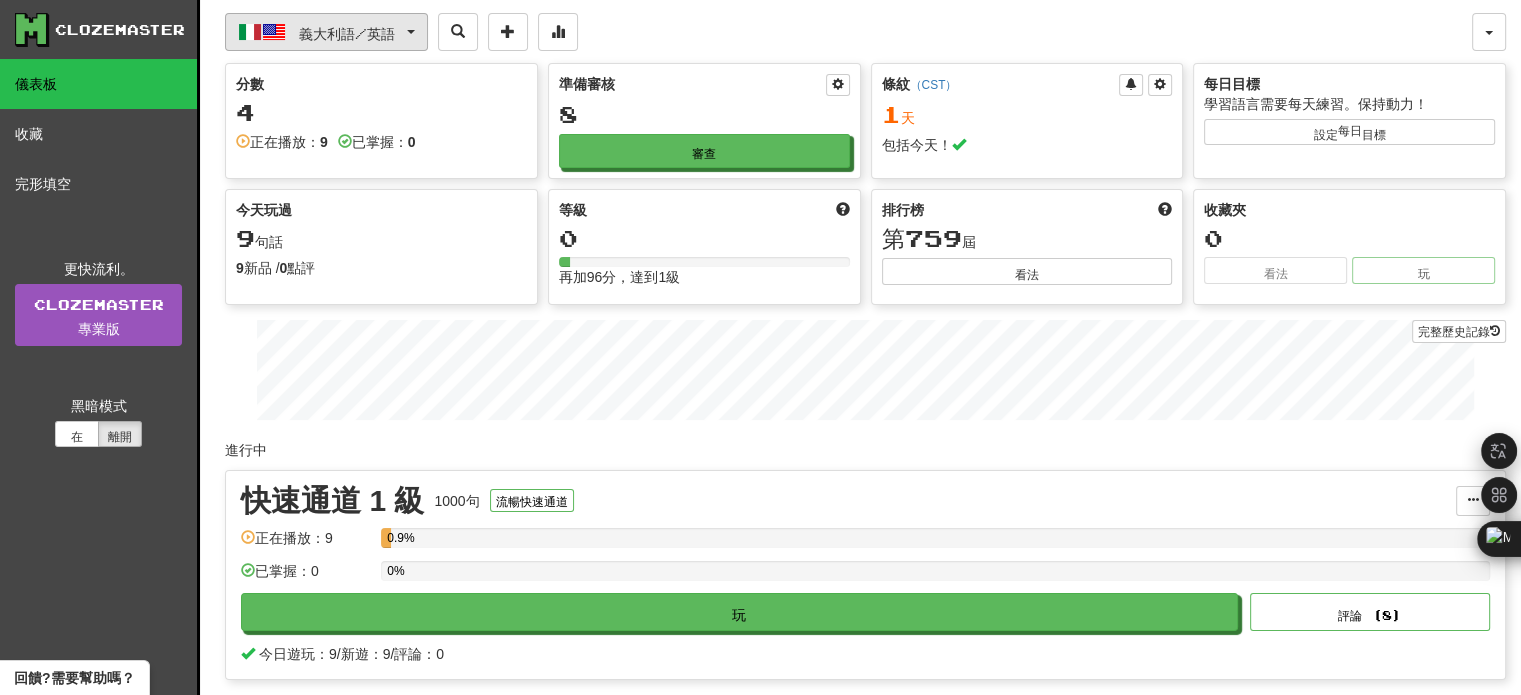 drag, startPoint x: 97, startPoint y: 0, endPoint x: 334, endPoint y: 31, distance: 239.01883 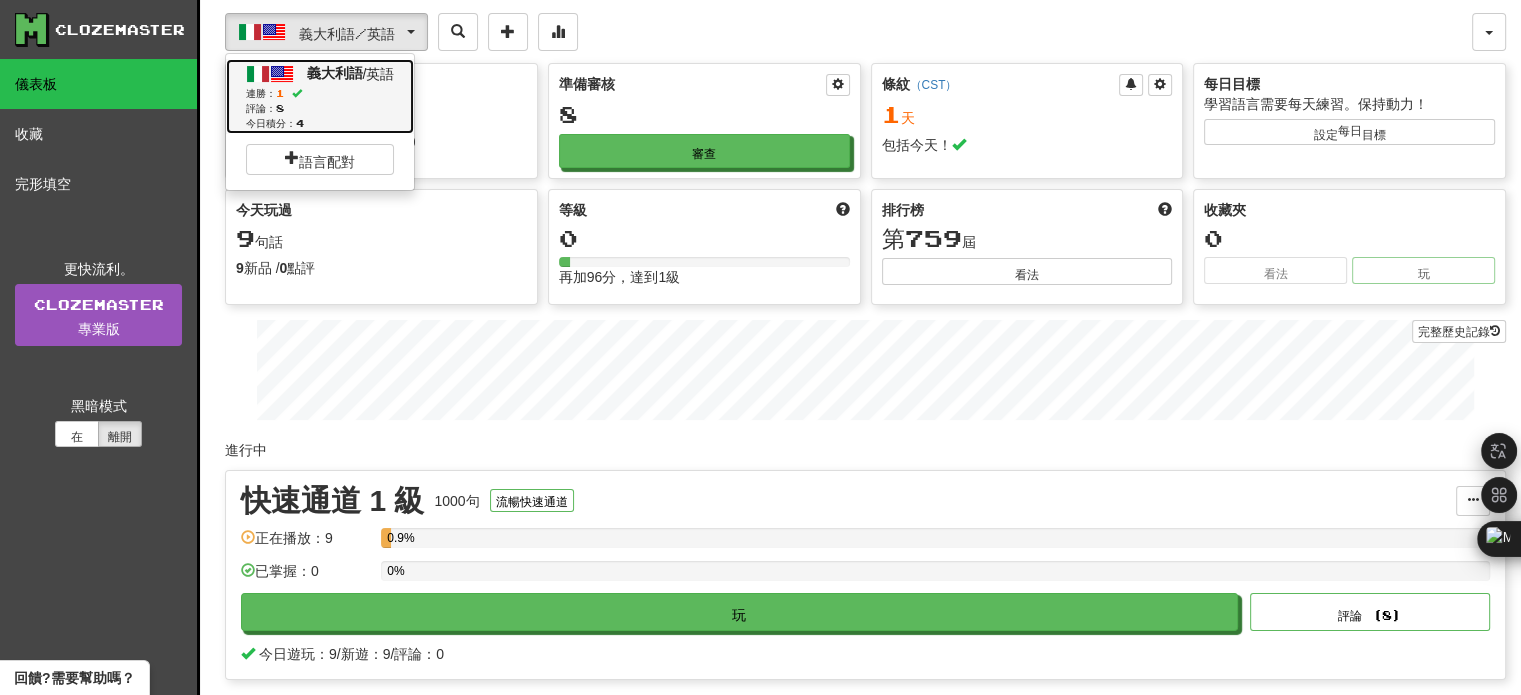 click on "義大利語" at bounding box center (335, 73) 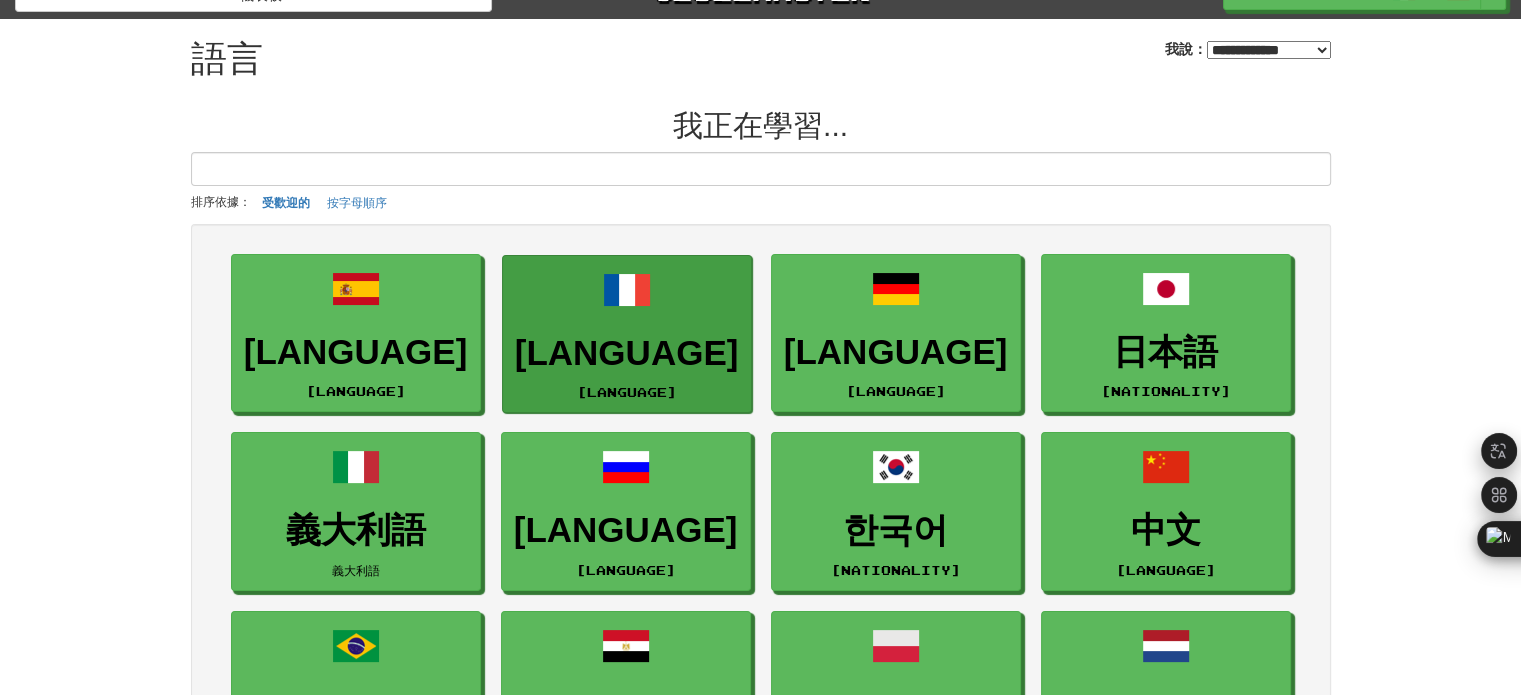 scroll, scrollTop: 0, scrollLeft: 0, axis: both 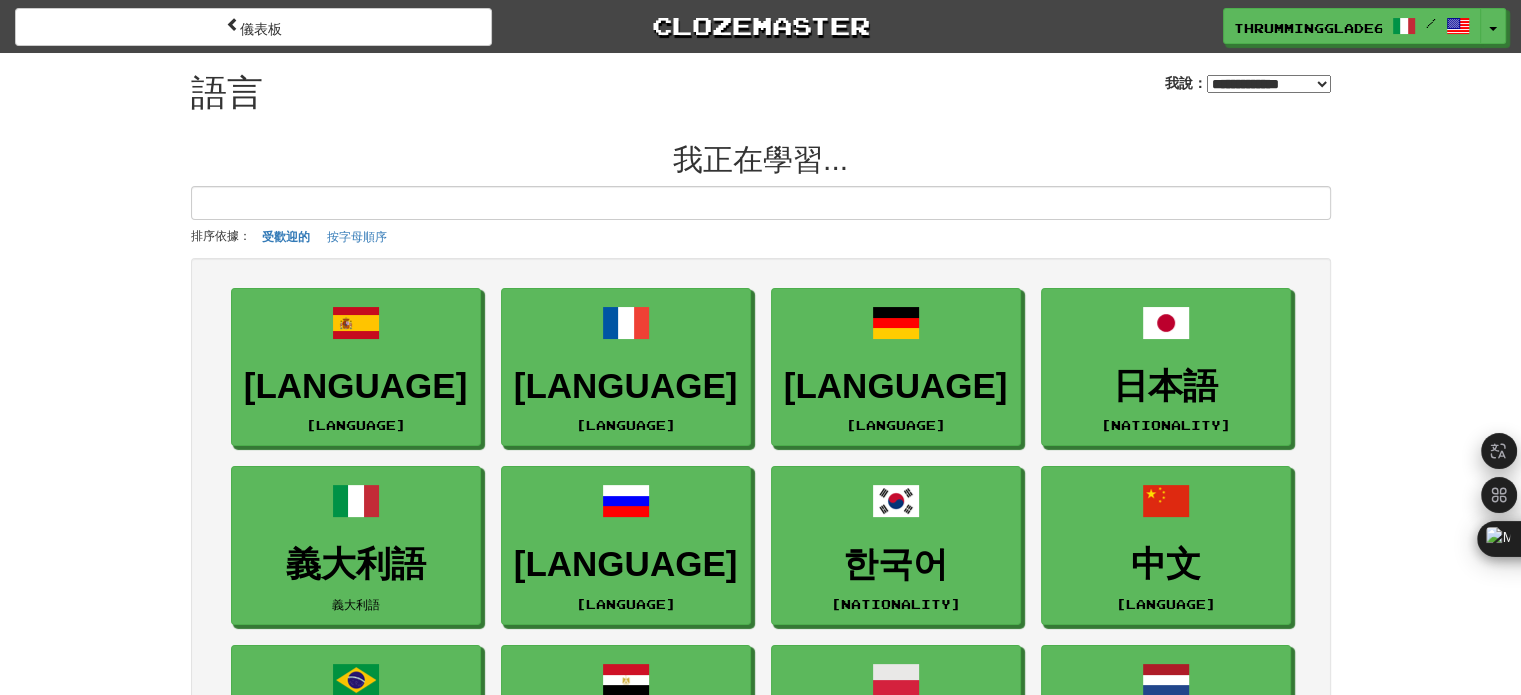 click on "[MASKED]" at bounding box center (1269, 84) 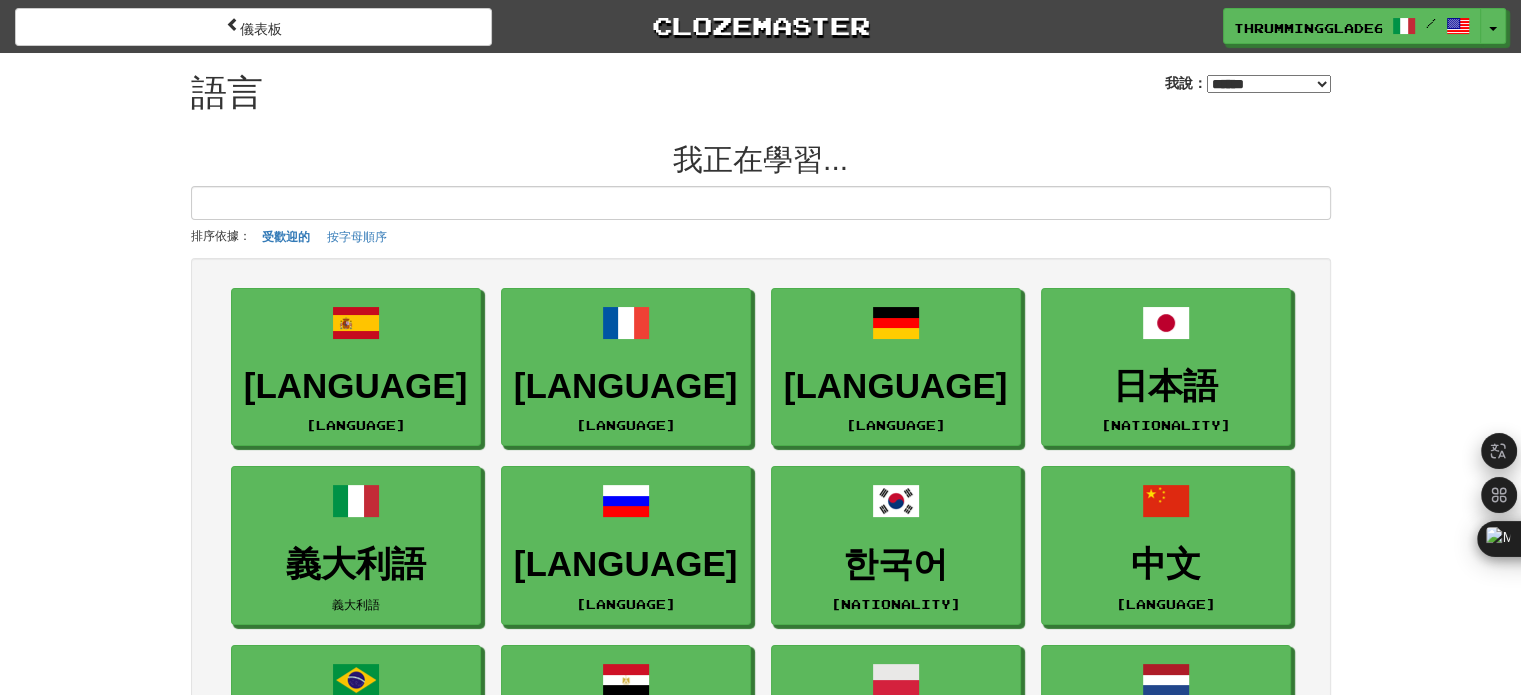 click on "[MASKED]" at bounding box center [1269, 84] 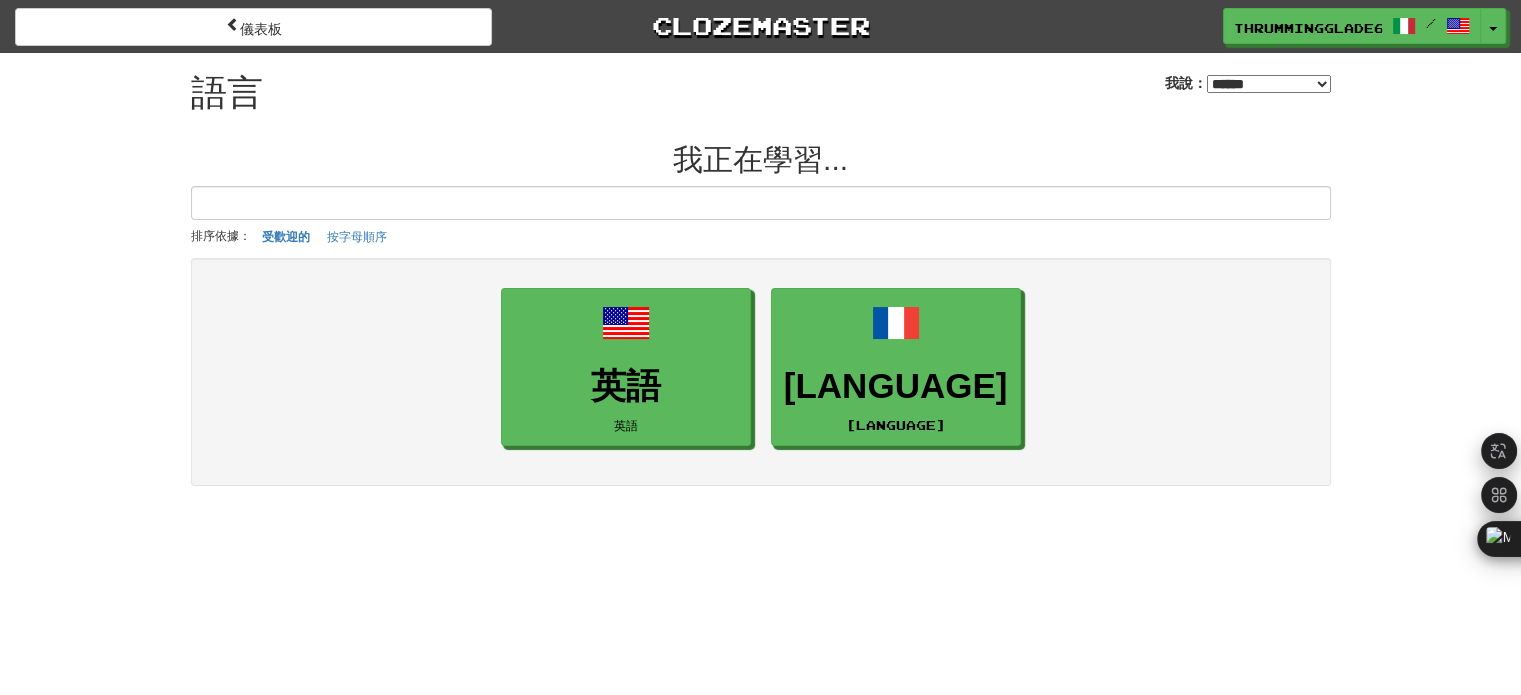 click on "[MASKED]" at bounding box center [1269, 84] 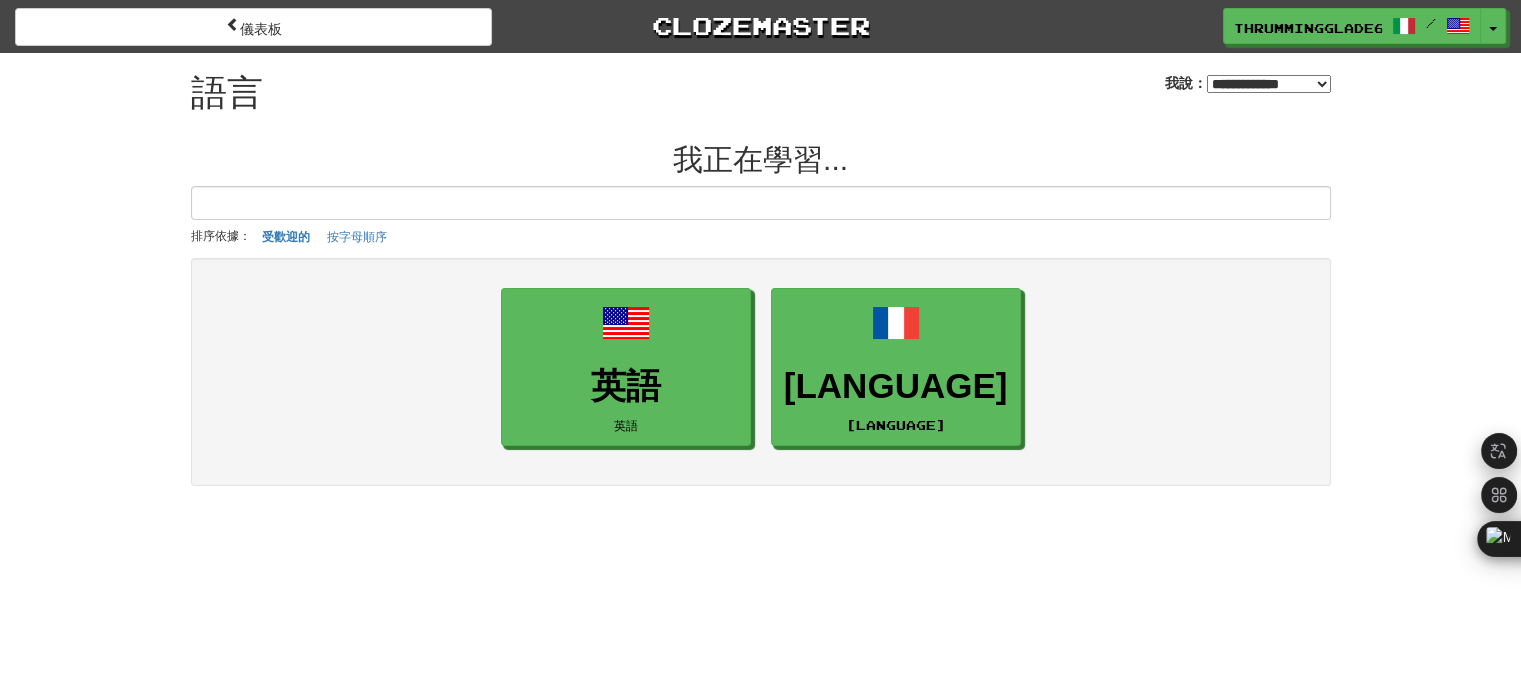 click on "[MASKED]" at bounding box center (1269, 84) 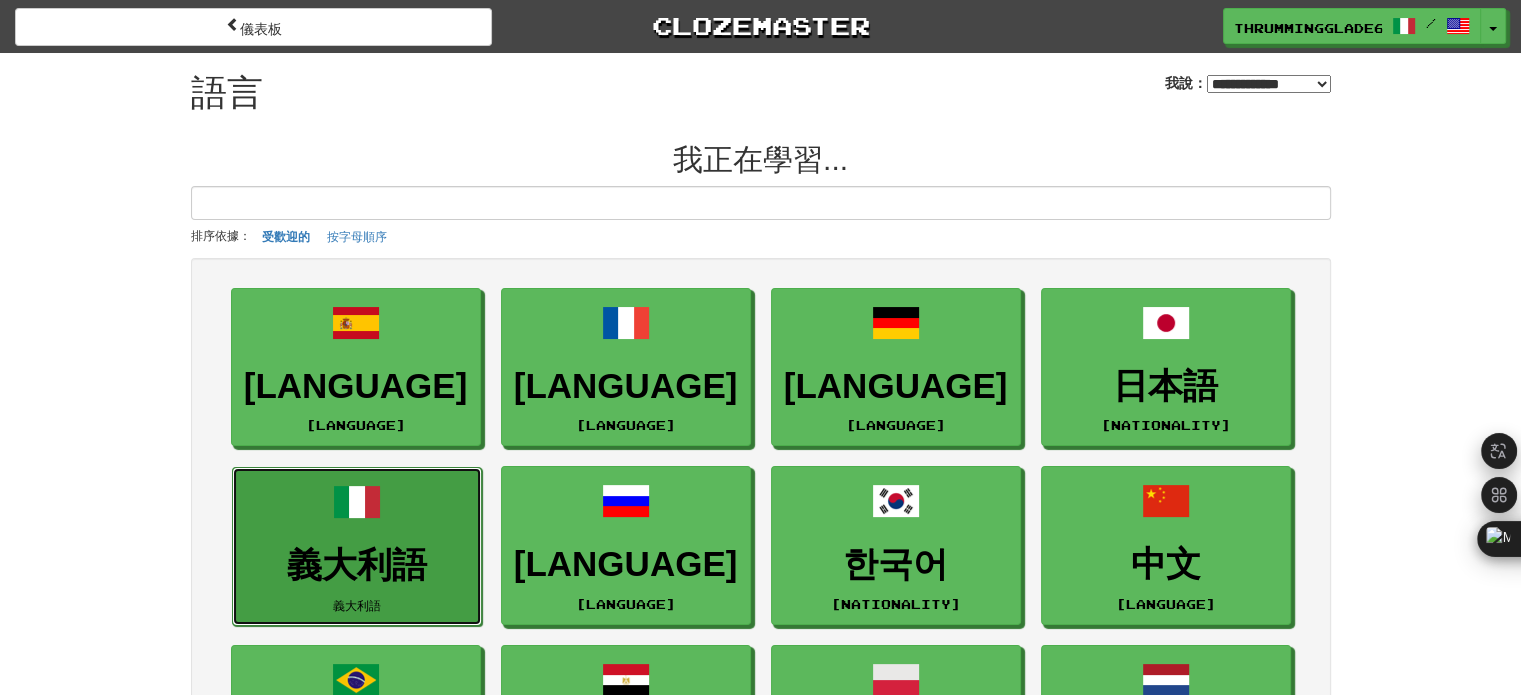 click on "義大利語" at bounding box center [357, 565] 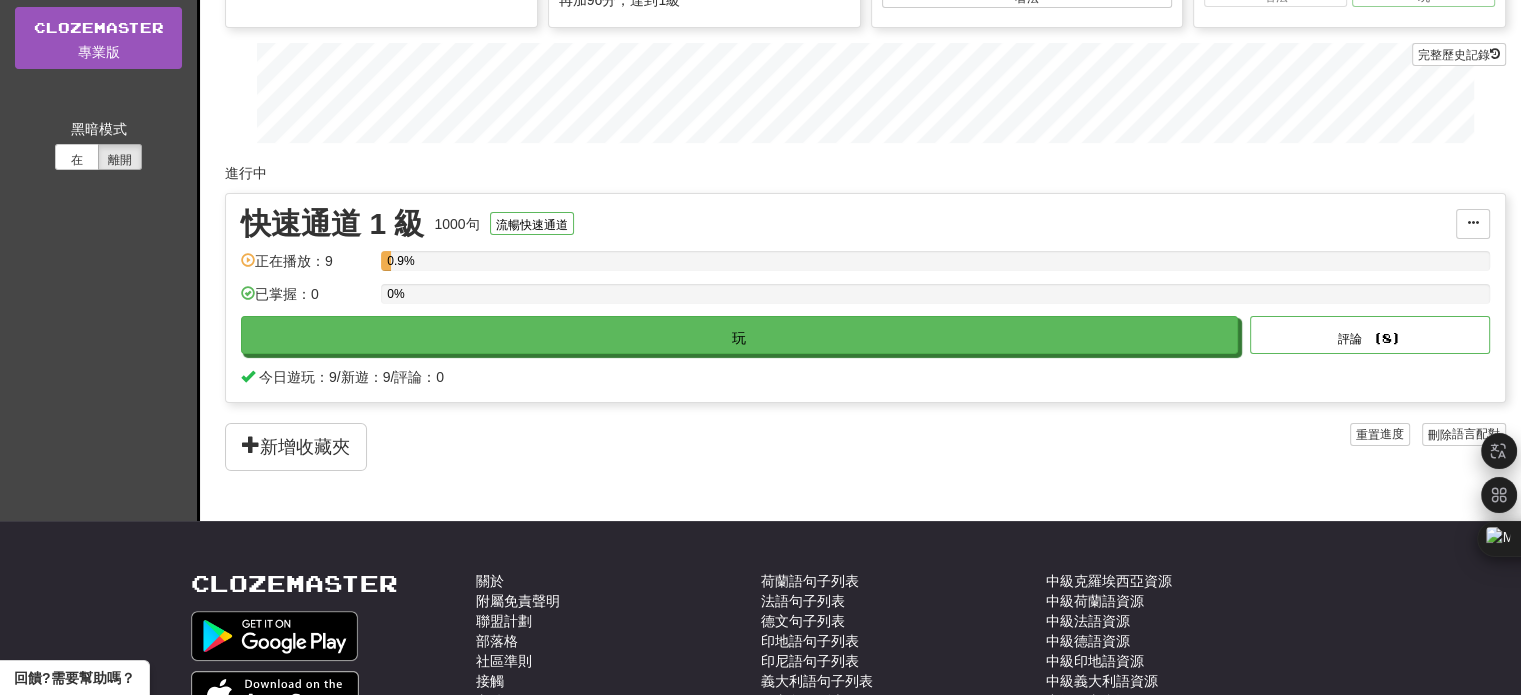 scroll, scrollTop: 300, scrollLeft: 0, axis: vertical 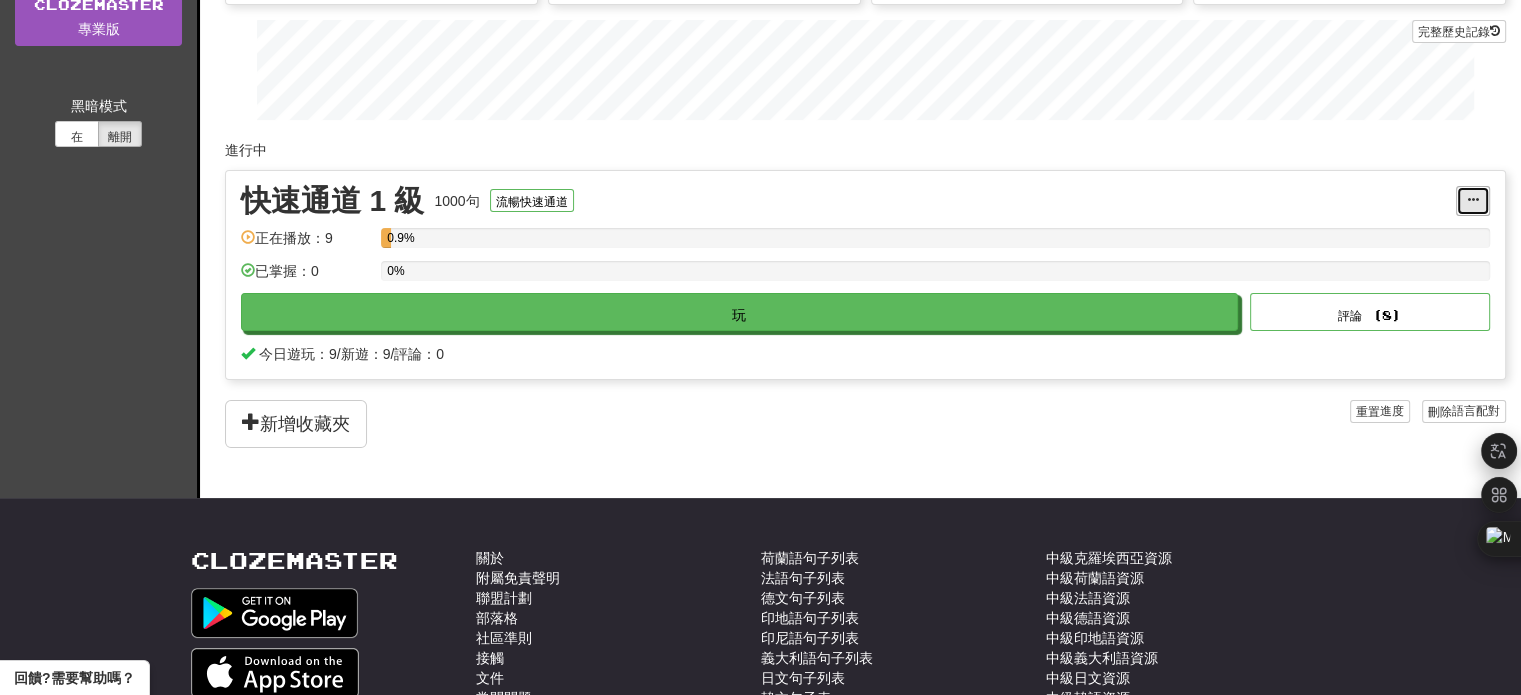 click at bounding box center (1473, 201) 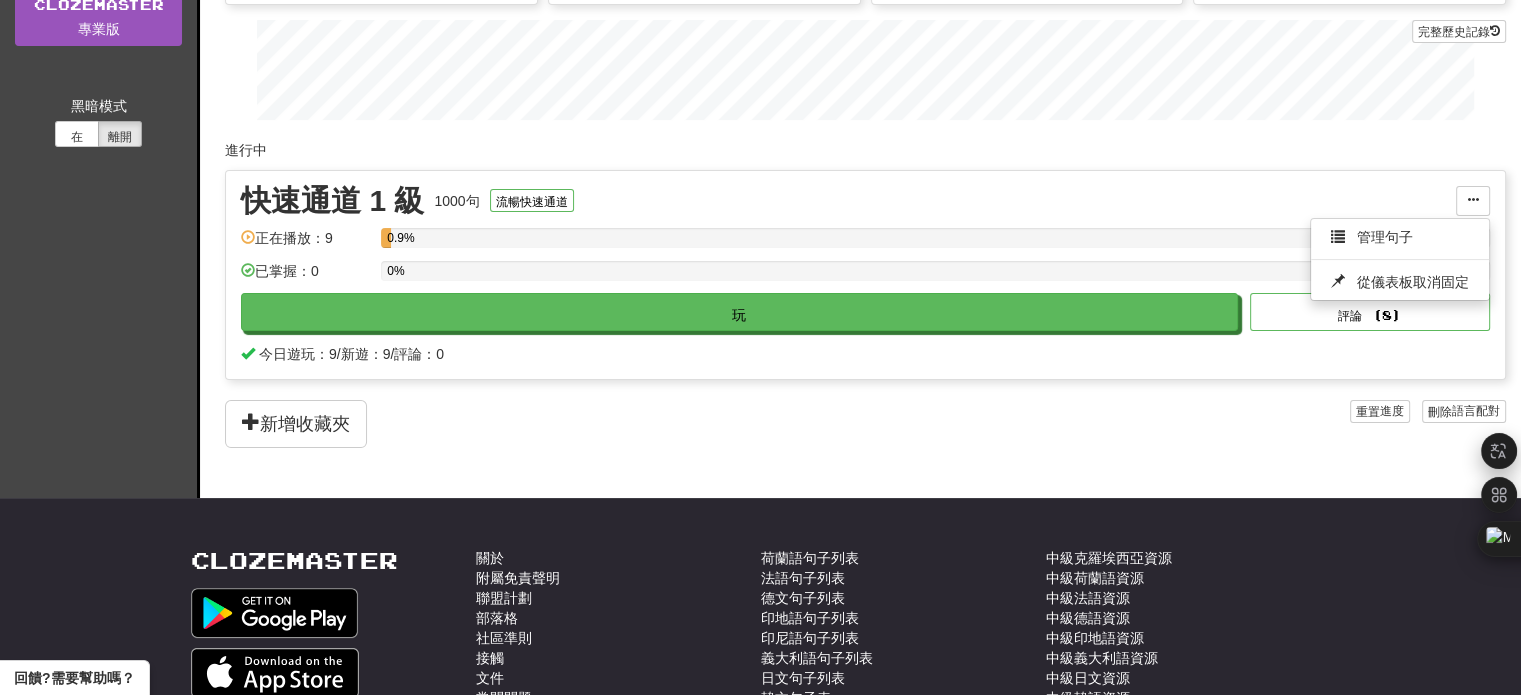 click on "新增收藏夾" at bounding box center [787, 424] 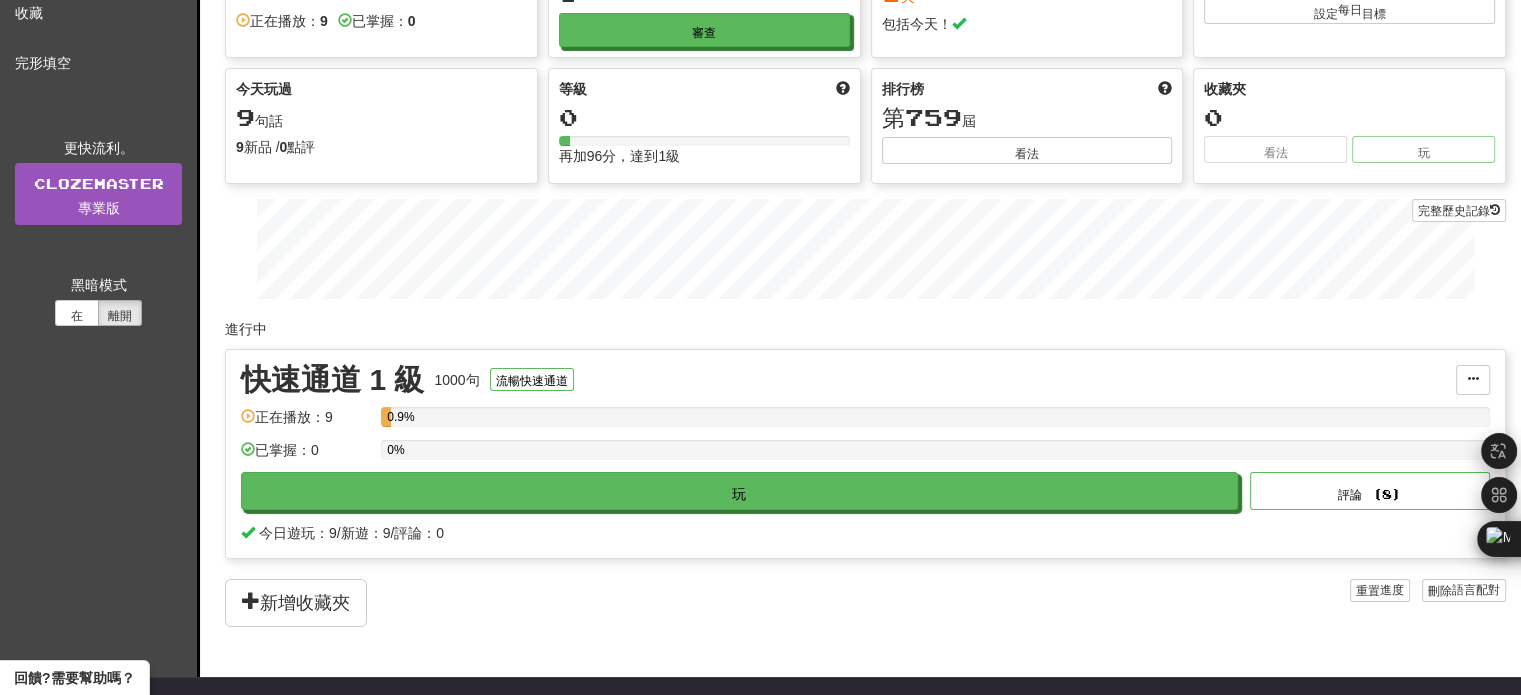 scroll, scrollTop: 0, scrollLeft: 0, axis: both 